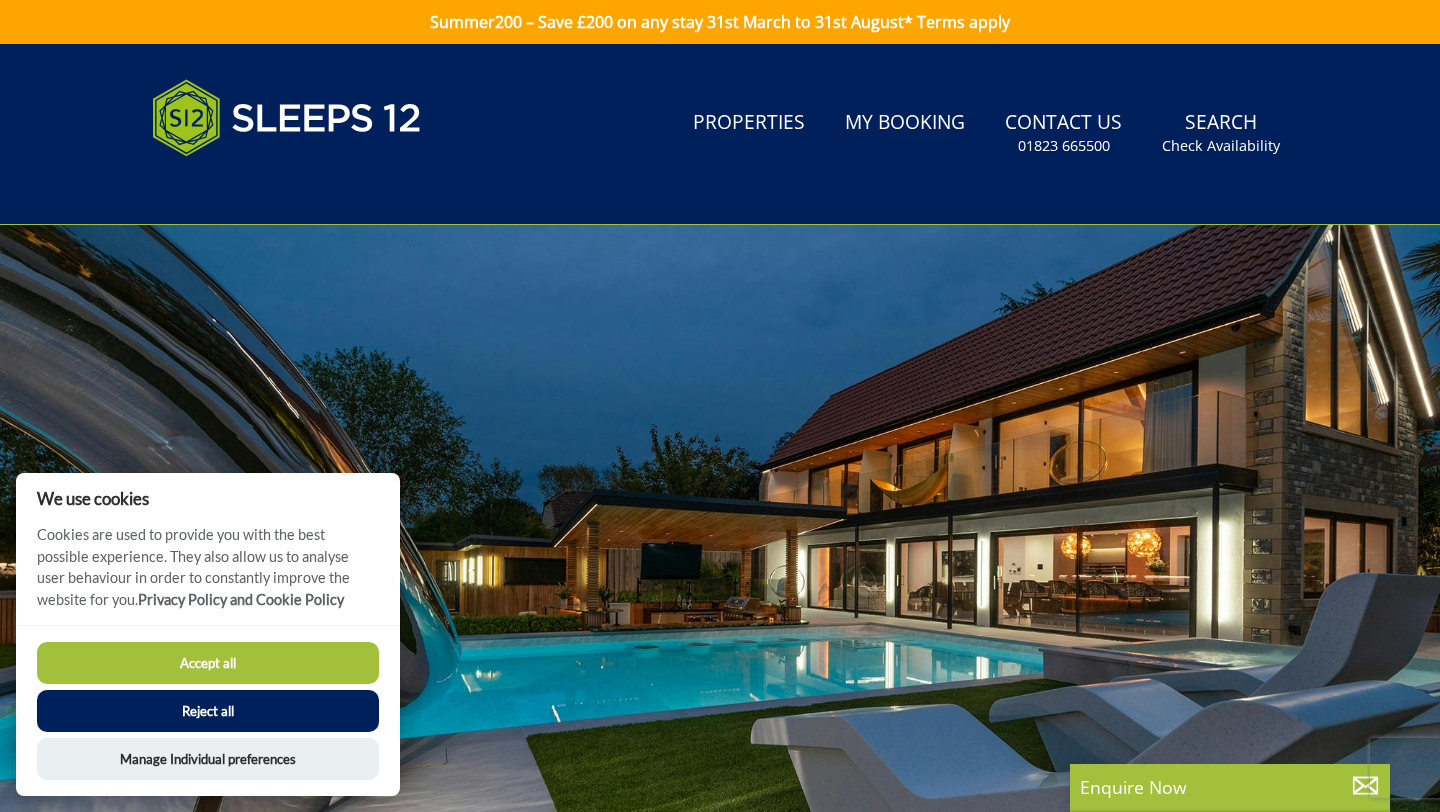 scroll, scrollTop: 0, scrollLeft: 0, axis: both 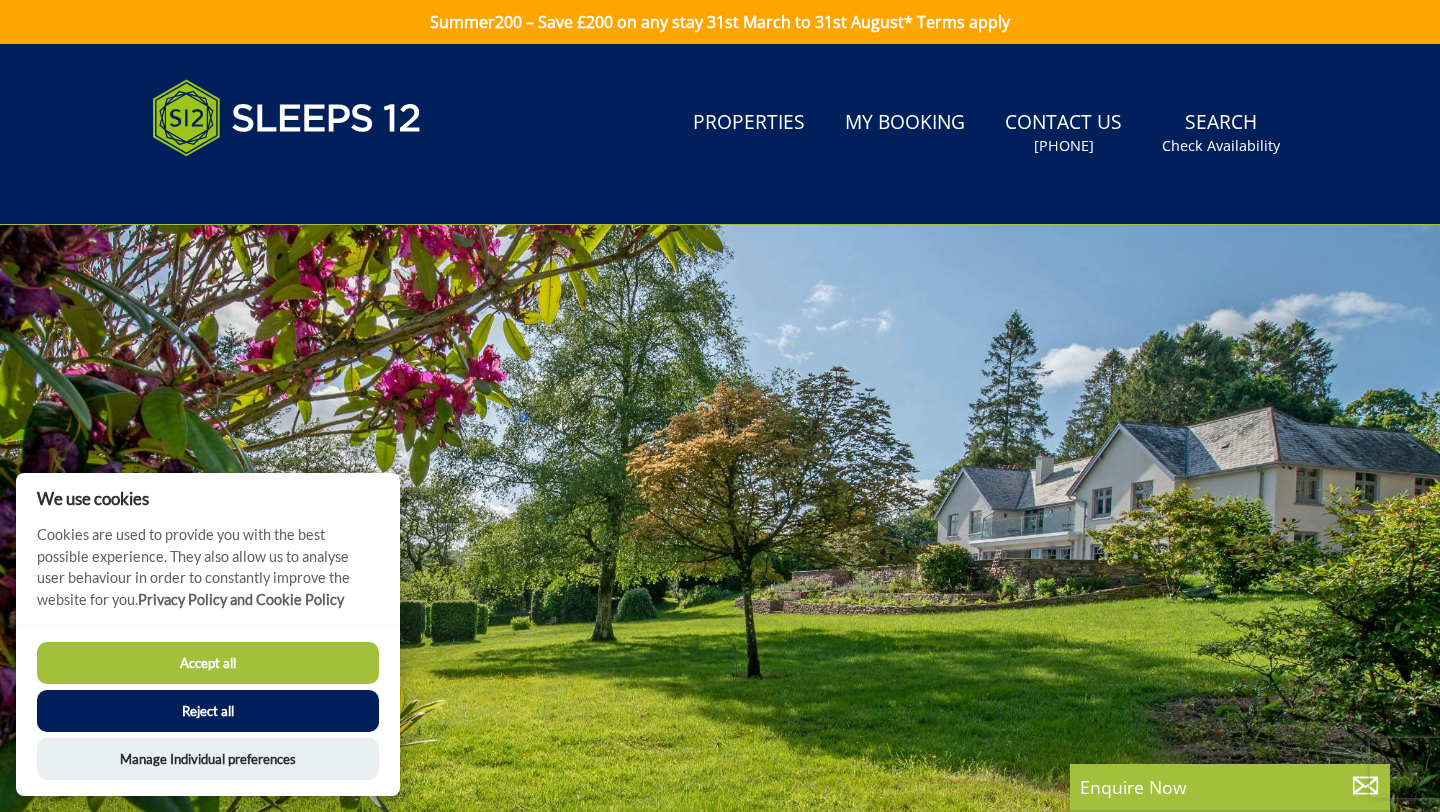 click on "Accept all" at bounding box center [208, 663] 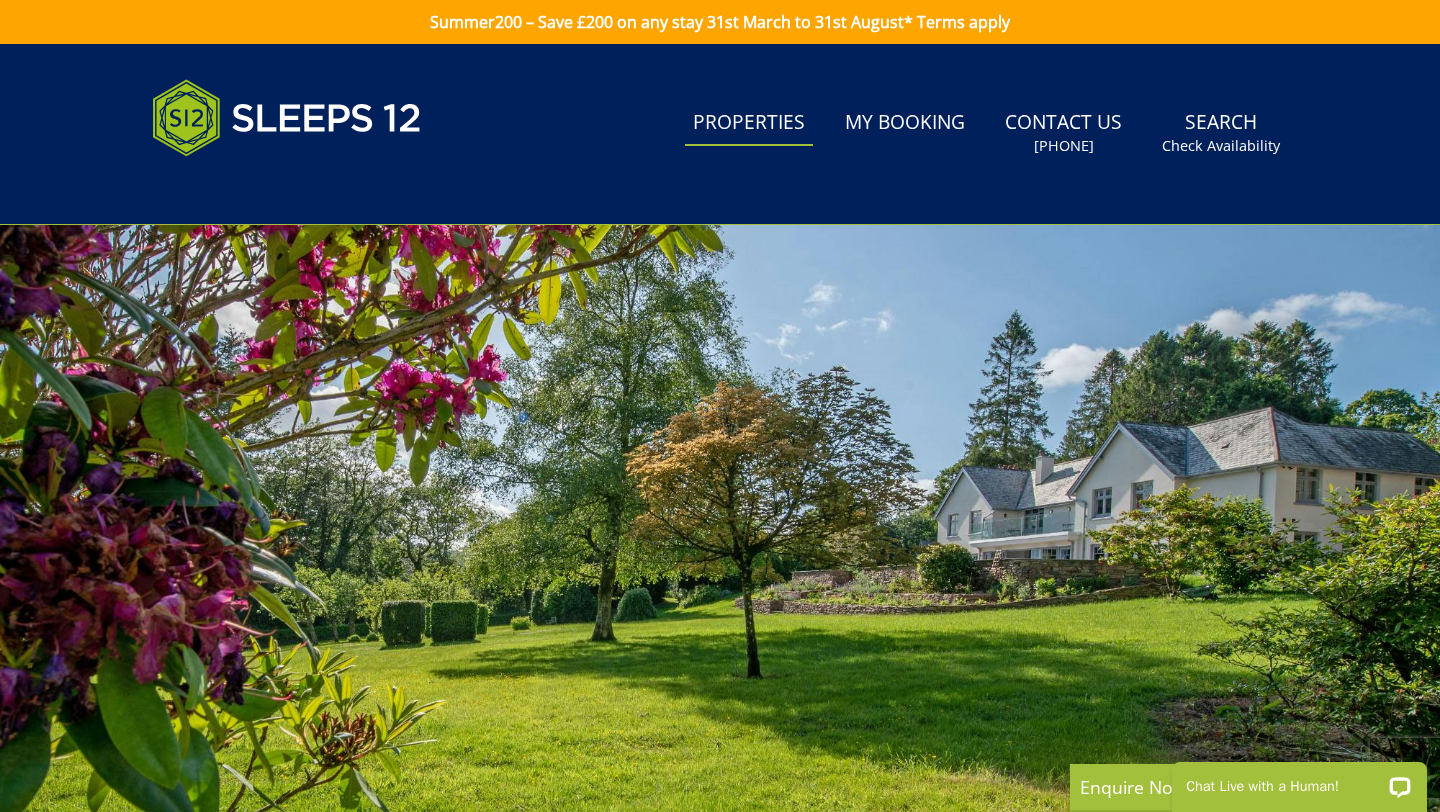 click on "Properties" at bounding box center [749, 123] 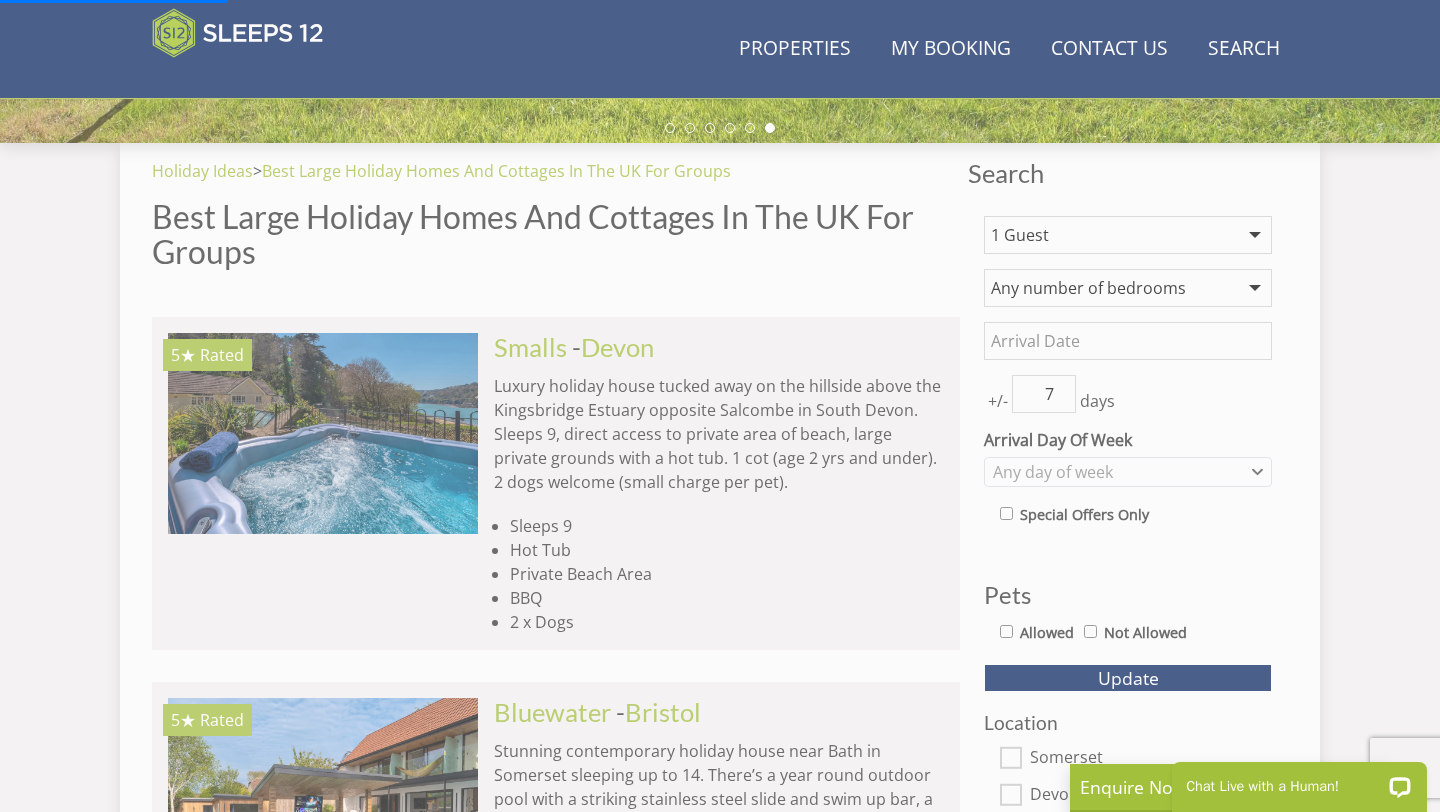 scroll, scrollTop: 821, scrollLeft: 0, axis: vertical 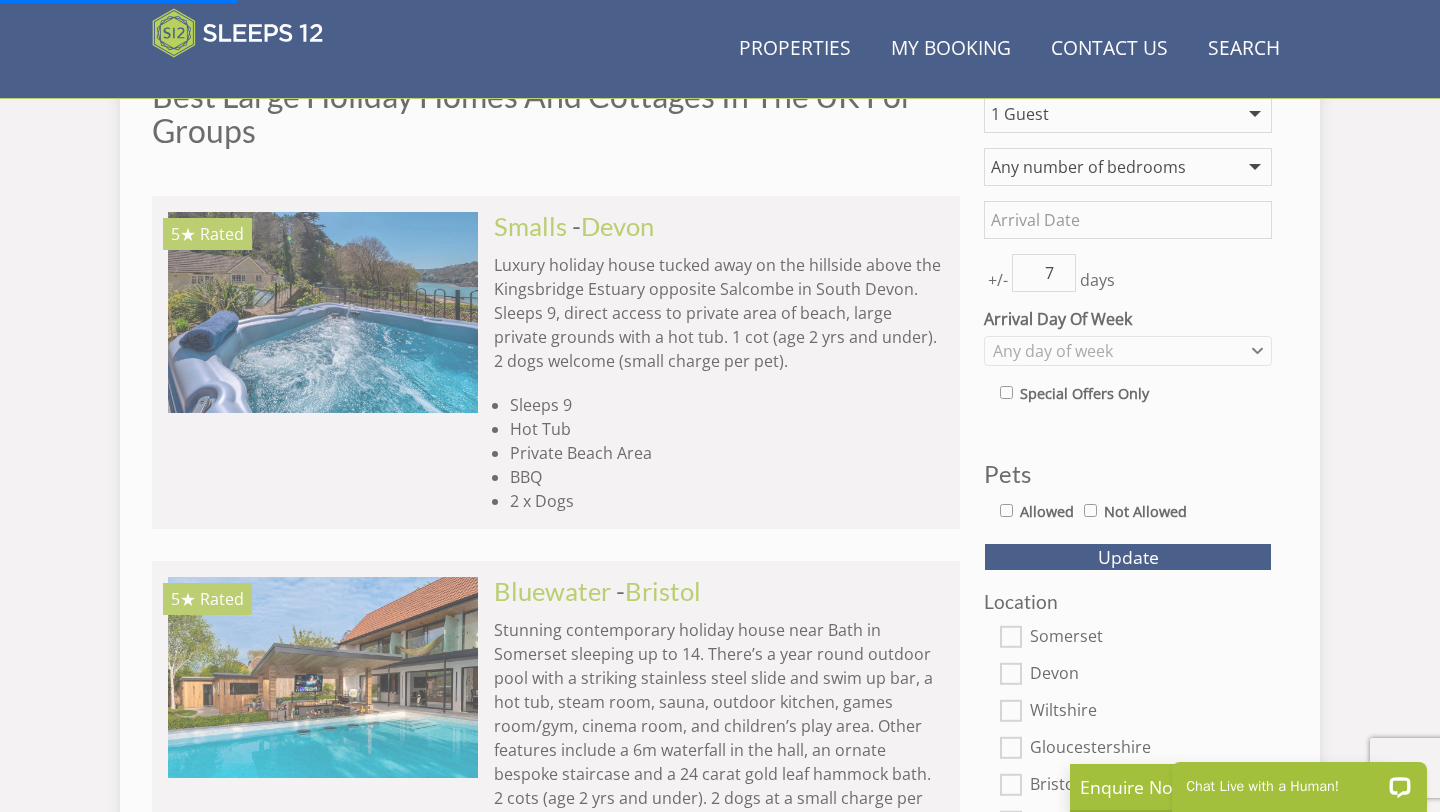 click on "Search
Menu
Properties
My Booking
Contact Us  [PHONE]
Search  Check Availability
Guests
1
2
3
4
5
6
7
8
9
10
11
12
13
14
15
16
17
18
19
20
21
22
23
24
25
26
27
28
29
30
31
32
Date
[DATE]
Search
Search
Search" at bounding box center [720, 3778] 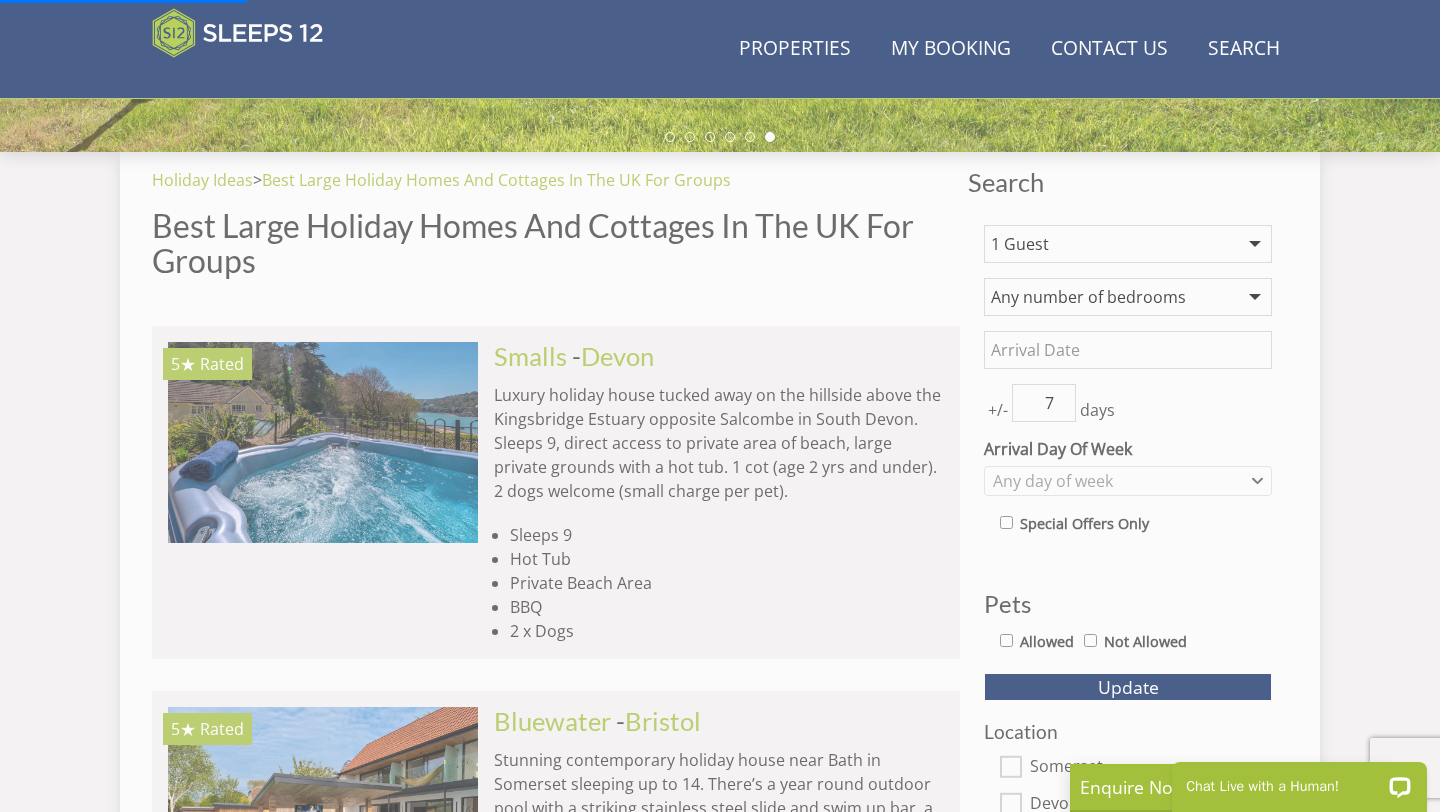 scroll, scrollTop: 683, scrollLeft: 0, axis: vertical 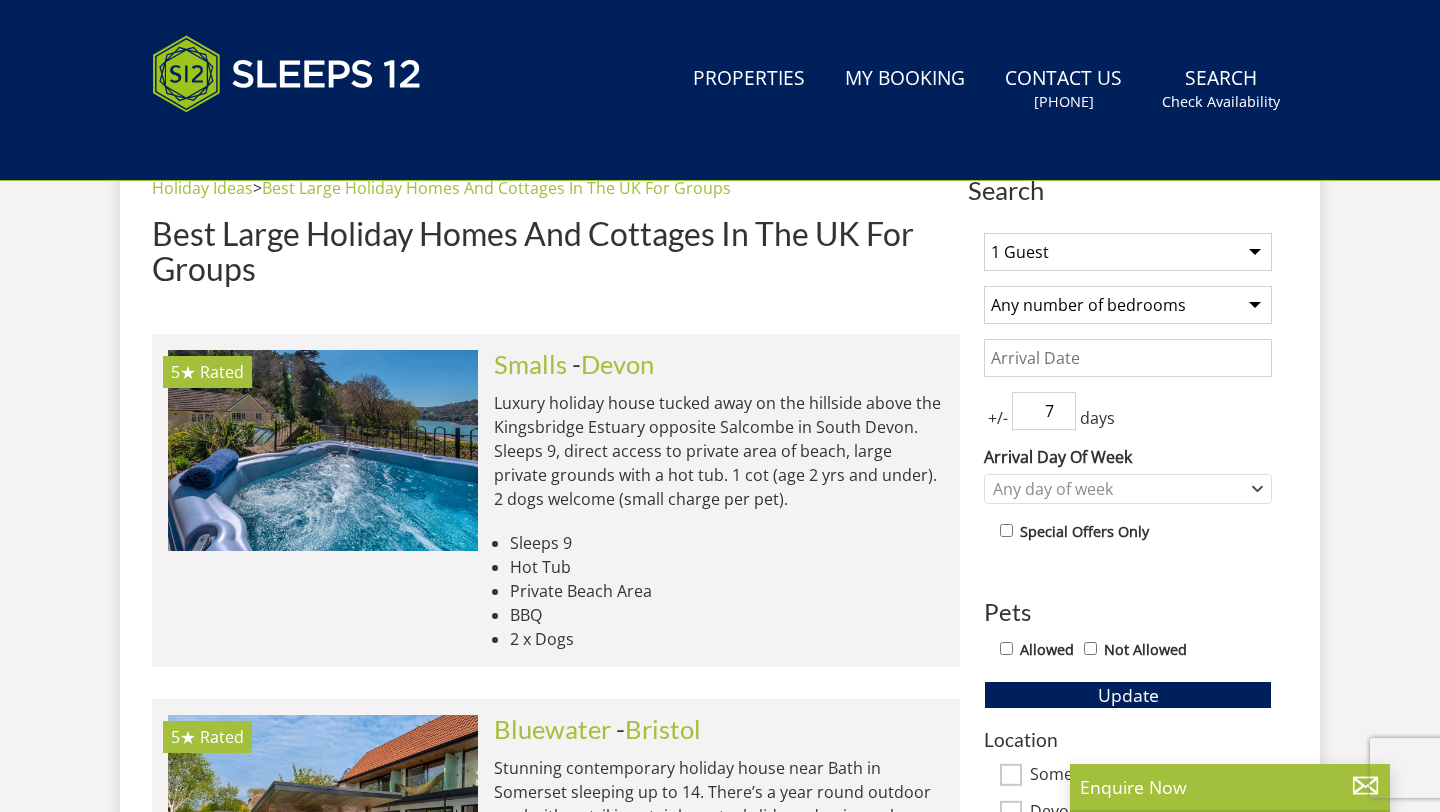 click on "1 Guest
2 Guests
3 Guests
4 Guests
5 Guests
6 Guests
7 Guests
8 Guests
9 Guests
10 Guests
11 Guests
12 Guests
13 Guests
14 Guests
15 Guests
16 Guests
17 Guests
18 Guests
19 Guests
20 Guests
21 Guests
22 Guests
23 Guests
24 Guests
25 Guests
26 Guests
27 Guests
28 Guests
29 Guests
30 Guests
31 Guests
32 Guests" at bounding box center [1128, 252] 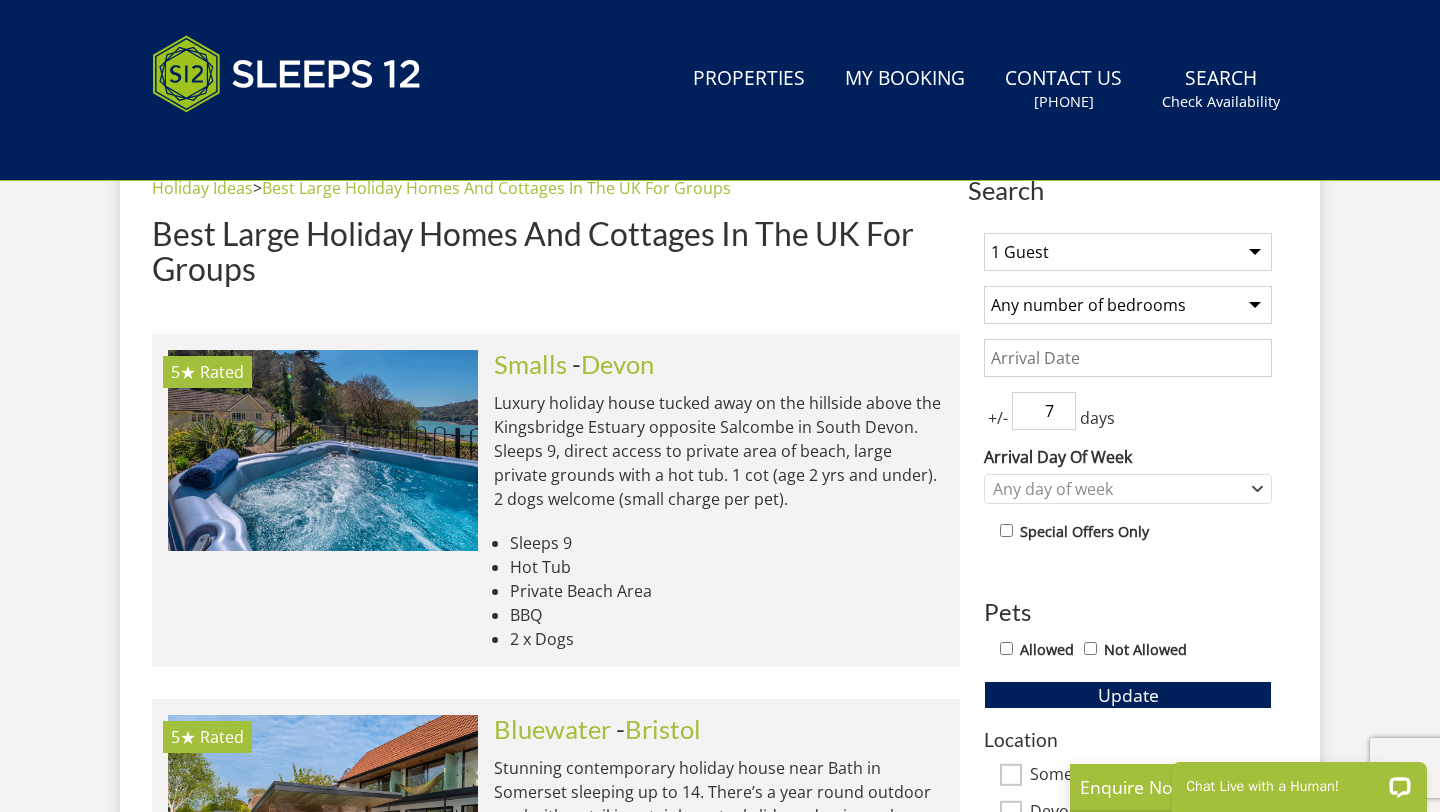 scroll, scrollTop: 0, scrollLeft: 0, axis: both 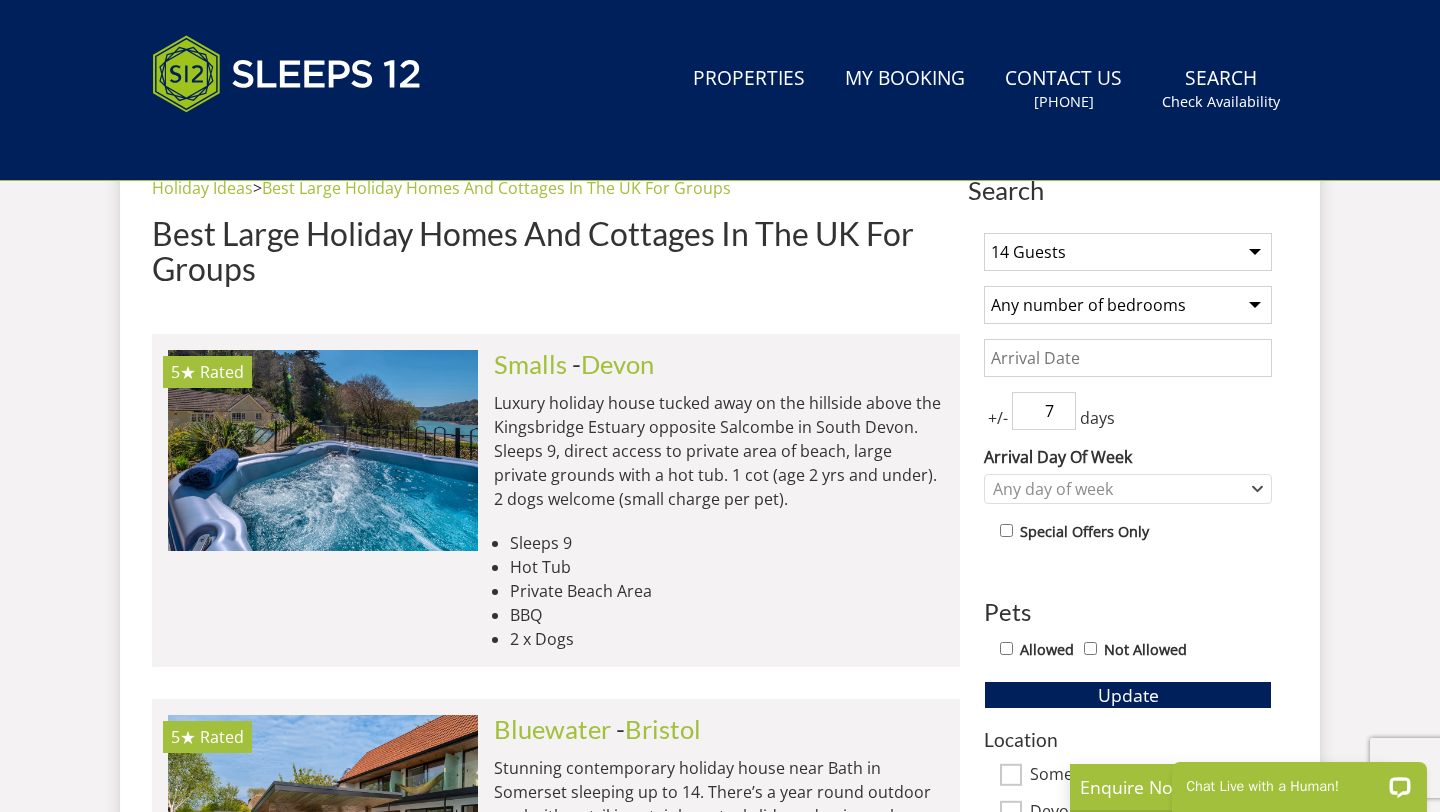 click on "Special Offers Only" at bounding box center [1136, 533] 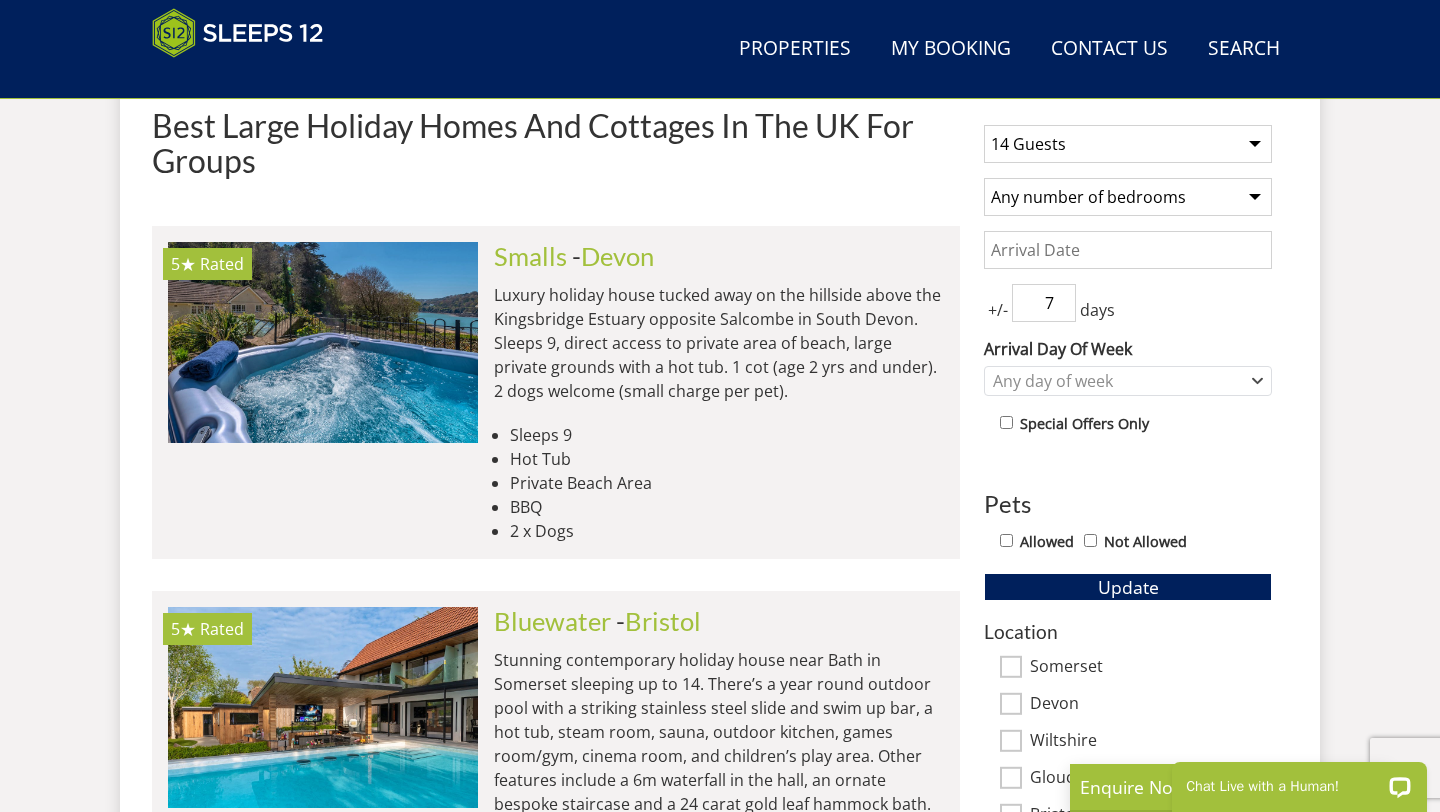 scroll, scrollTop: 784, scrollLeft: 0, axis: vertical 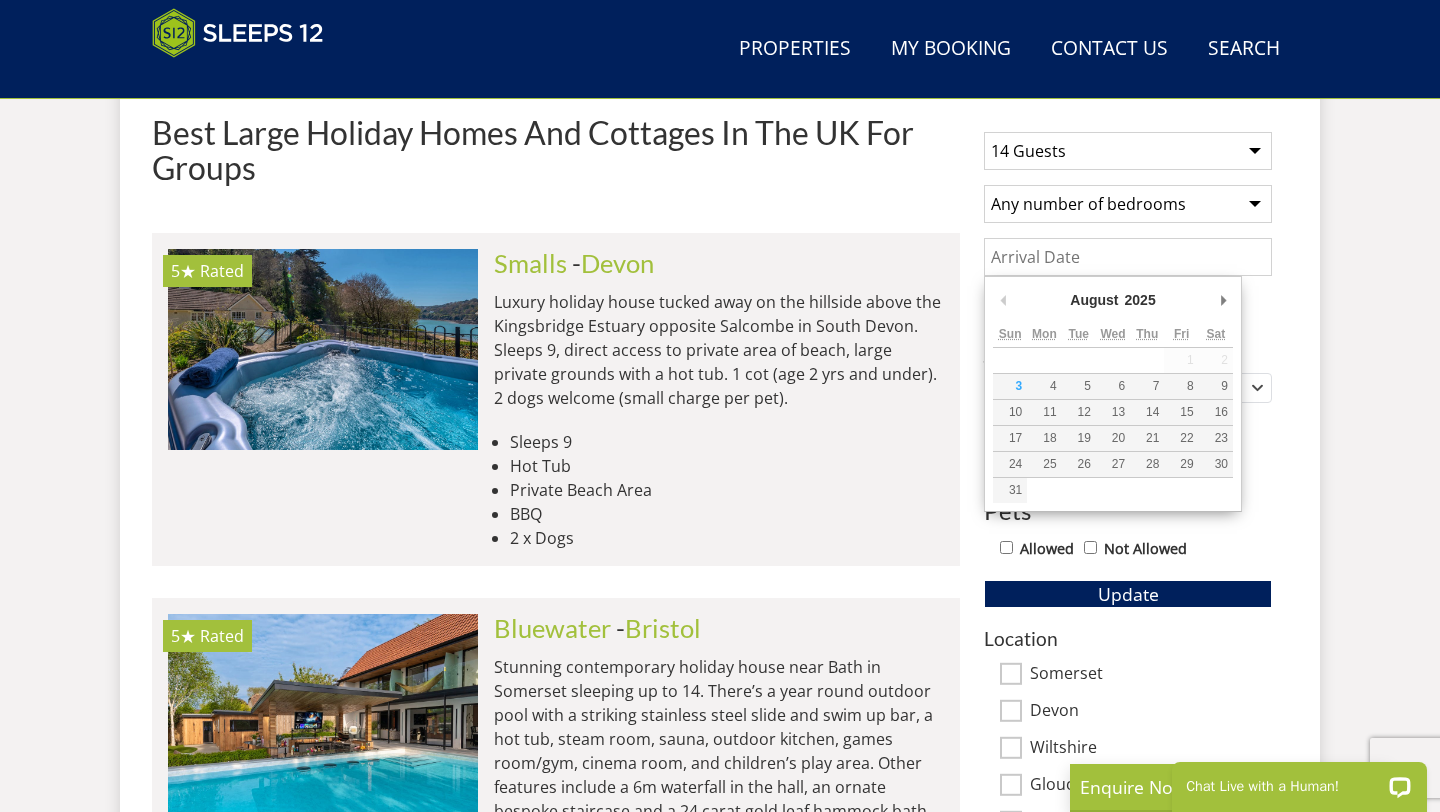 click on "Date" at bounding box center [1128, 257] 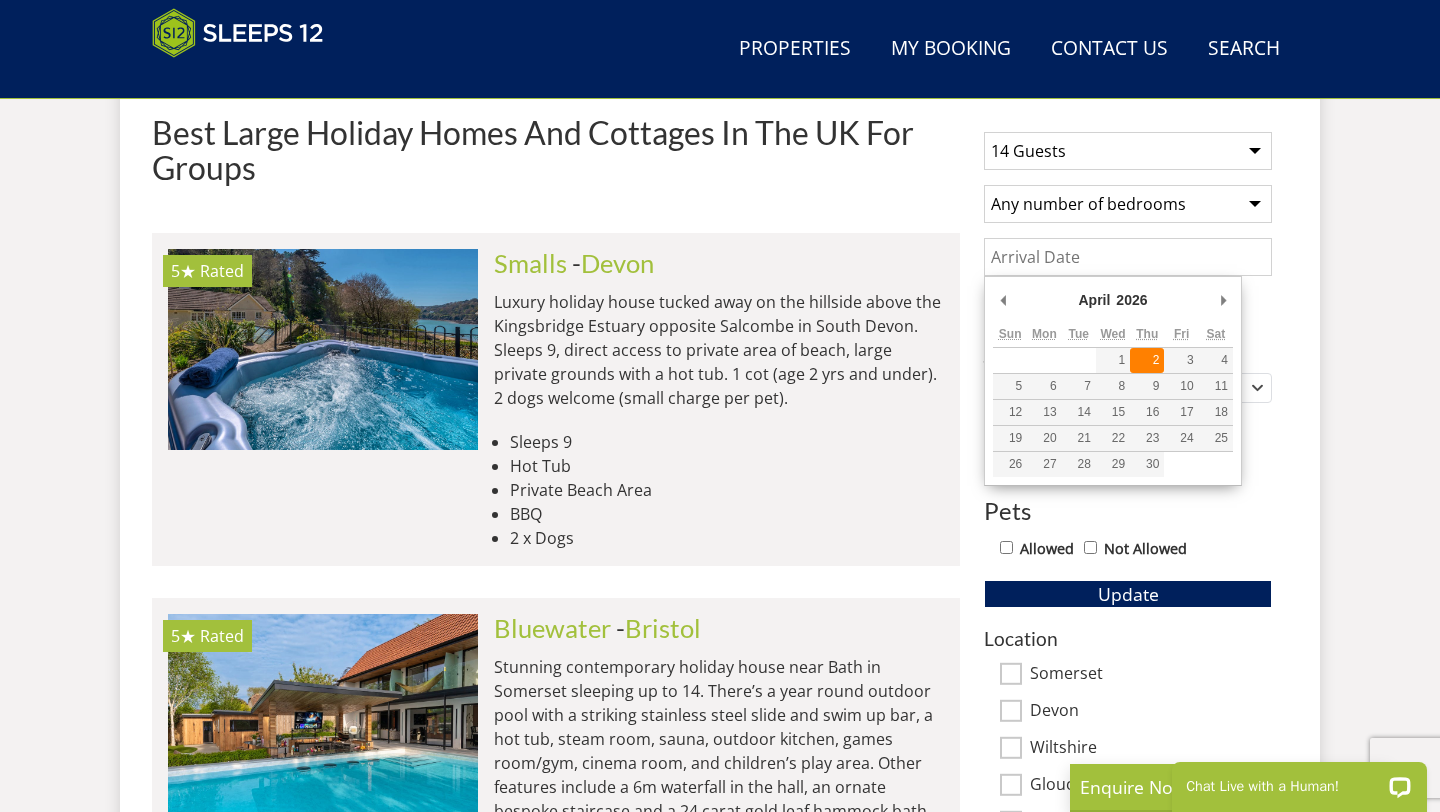 type on "02/04/2026" 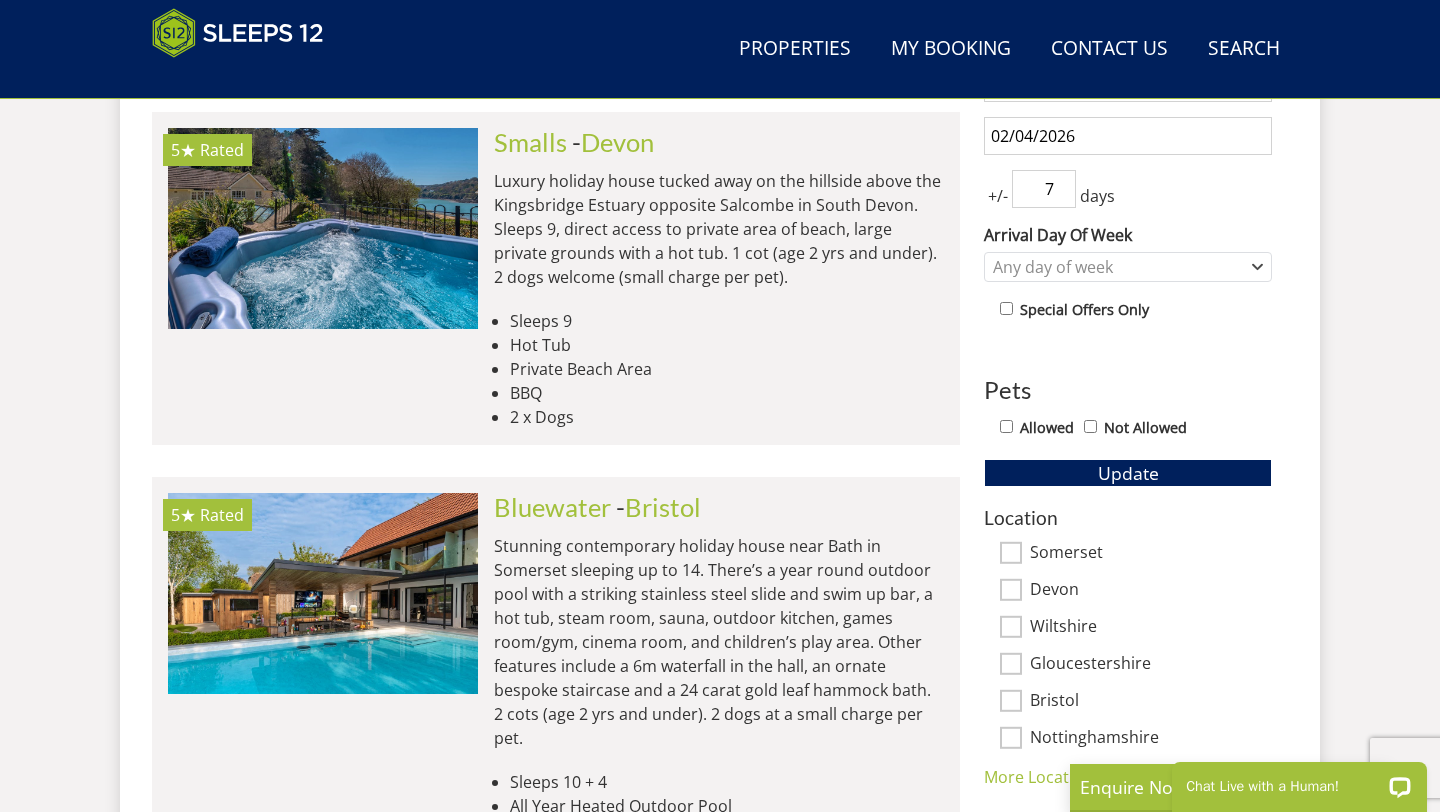 scroll, scrollTop: 970, scrollLeft: 0, axis: vertical 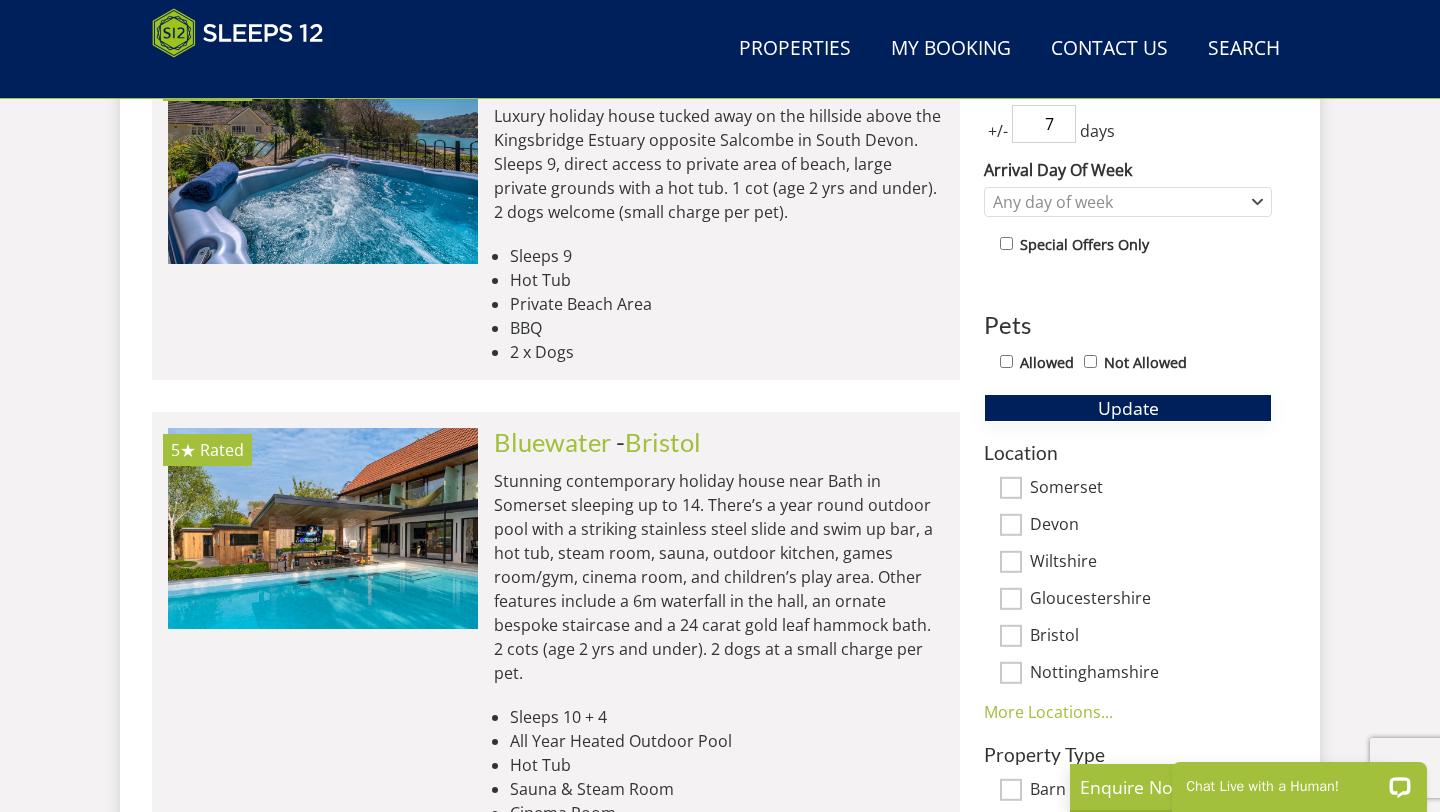 click on "Update" at bounding box center [1128, 408] 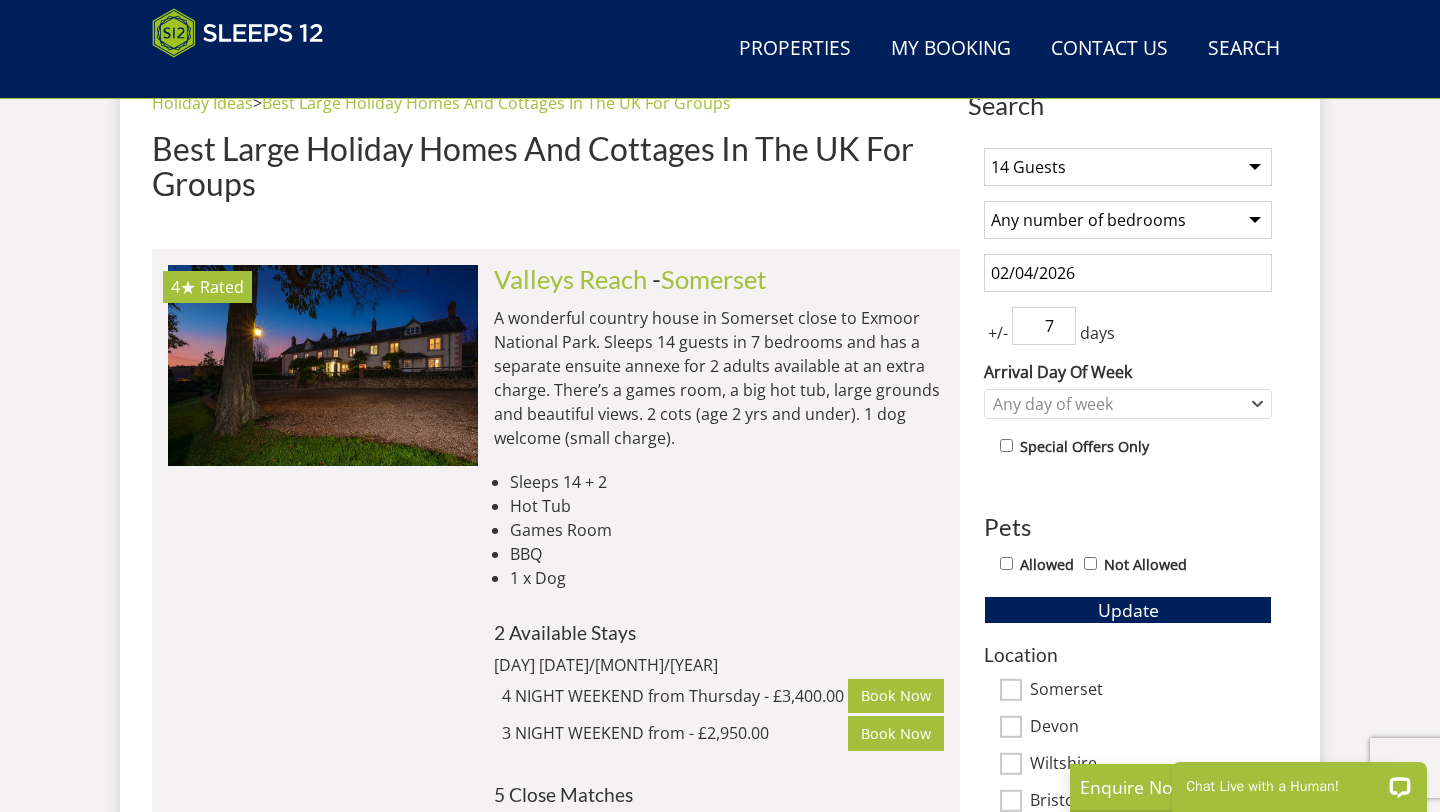 scroll, scrollTop: 811, scrollLeft: 0, axis: vertical 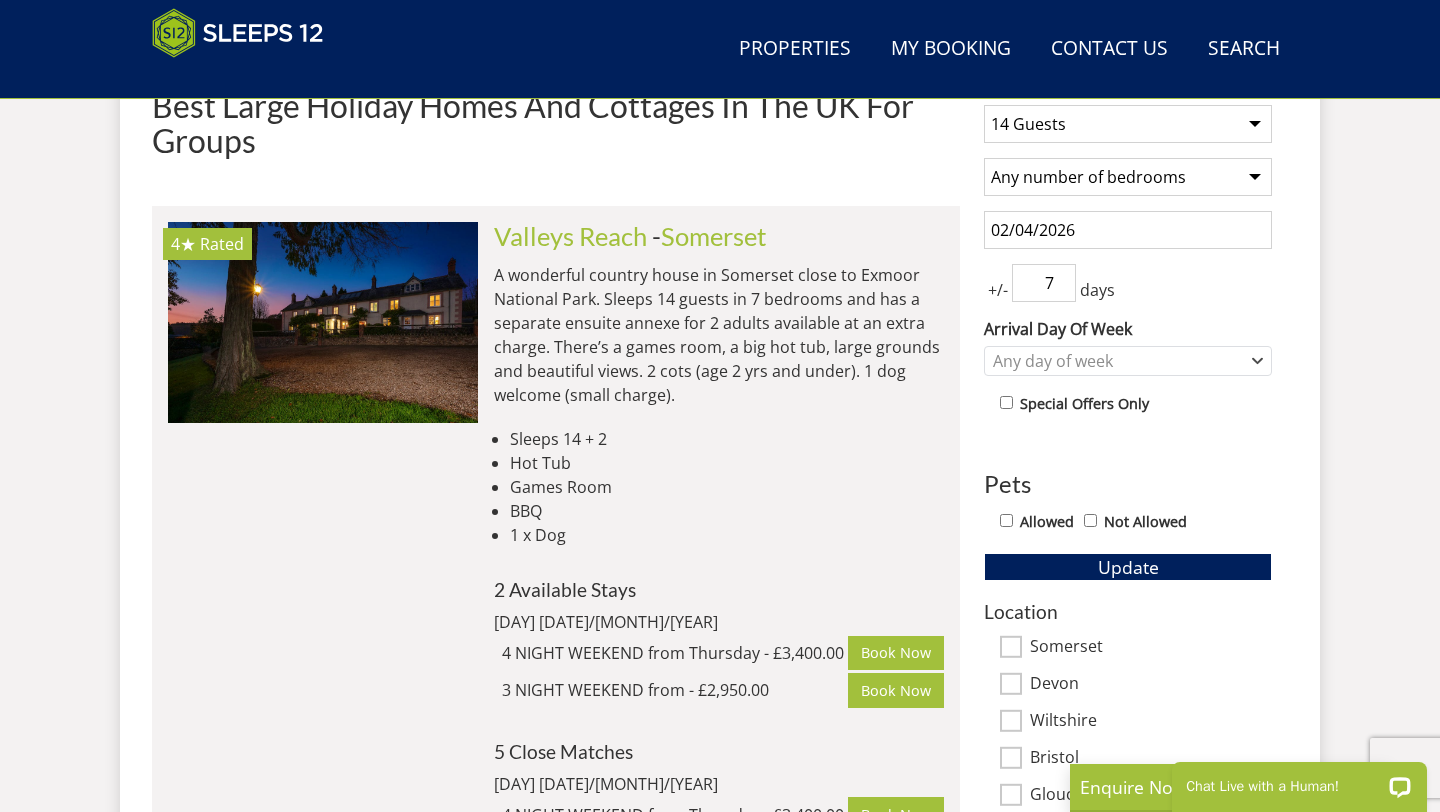 click on "4★
Rated
Valleys Reach
Check Availability
More Info" at bounding box center (323, 640) 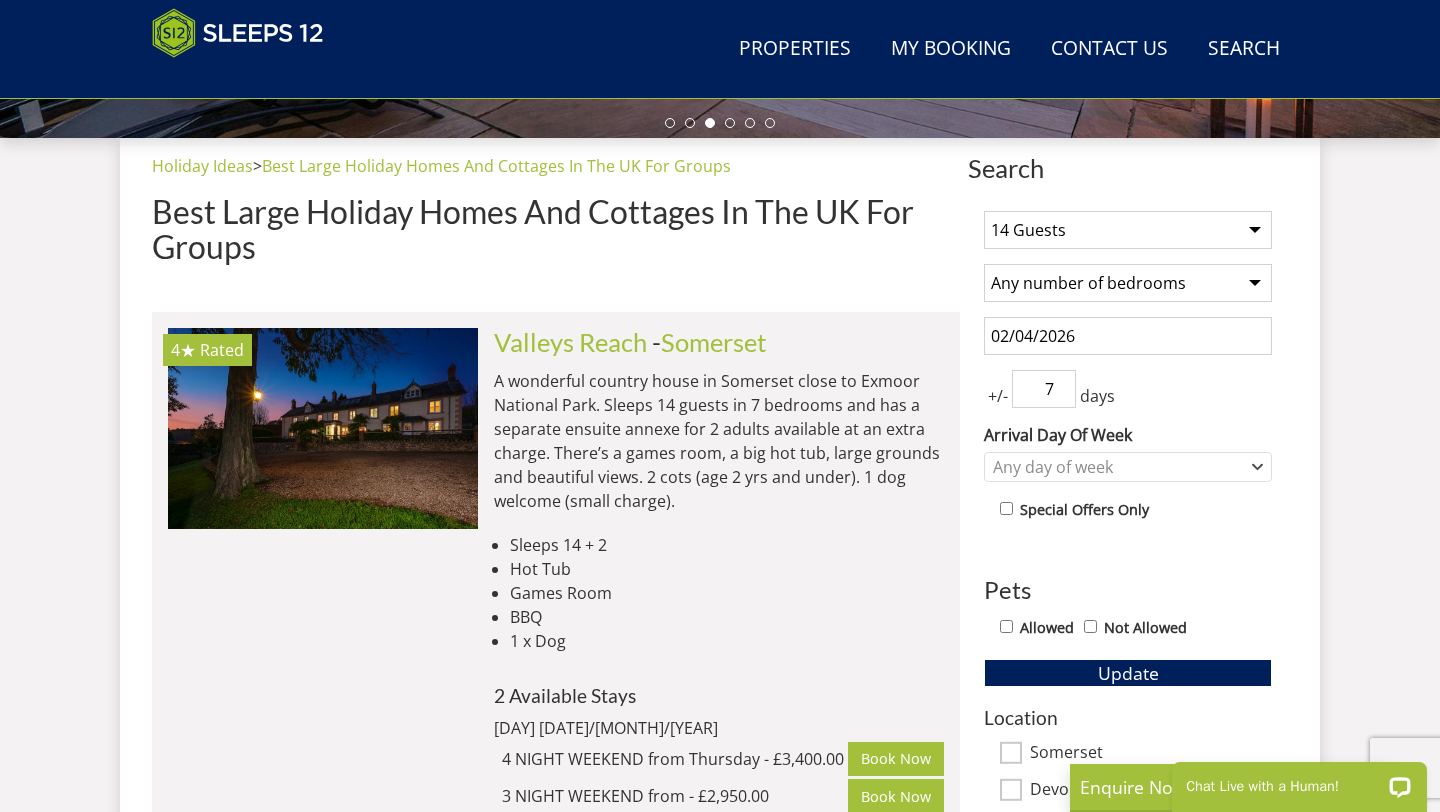 scroll, scrollTop: 728, scrollLeft: 0, axis: vertical 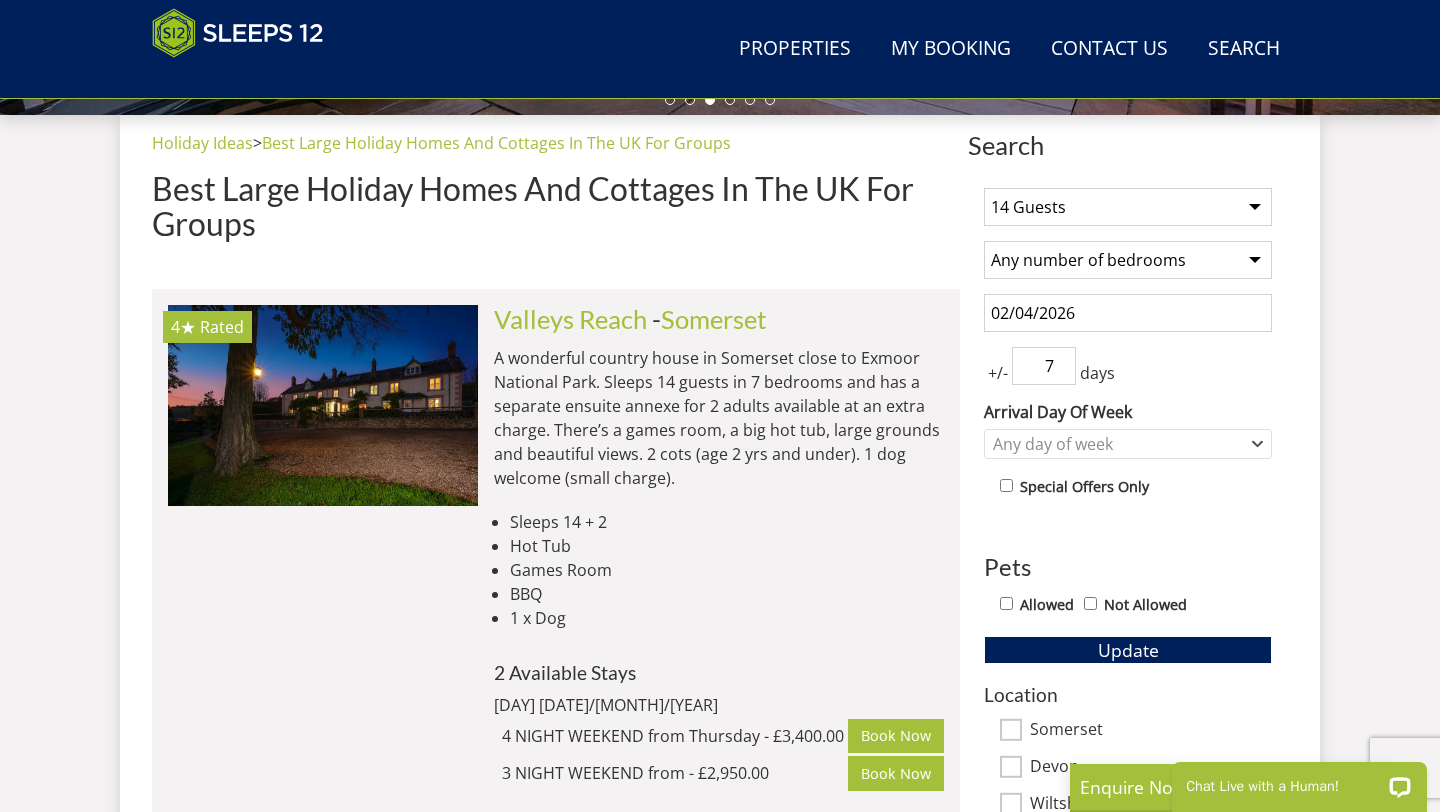 click on "1 Guest
2 Guests
3 Guests
4 Guests
5 Guests
6 Guests
7 Guests
8 Guests
9 Guests
10 Guests
11 Guests
12 Guests
13 Guests
14 Guests
15 Guests
16 Guests
17 Guests
18 Guests
19 Guests
20 Guests
21 Guests
22 Guests
23 Guests
24 Guests
25 Guests
26 Guests
27 Guests
28 Guests
29 Guests
30 Guests
31 Guests
32 Guests" at bounding box center [1128, 207] 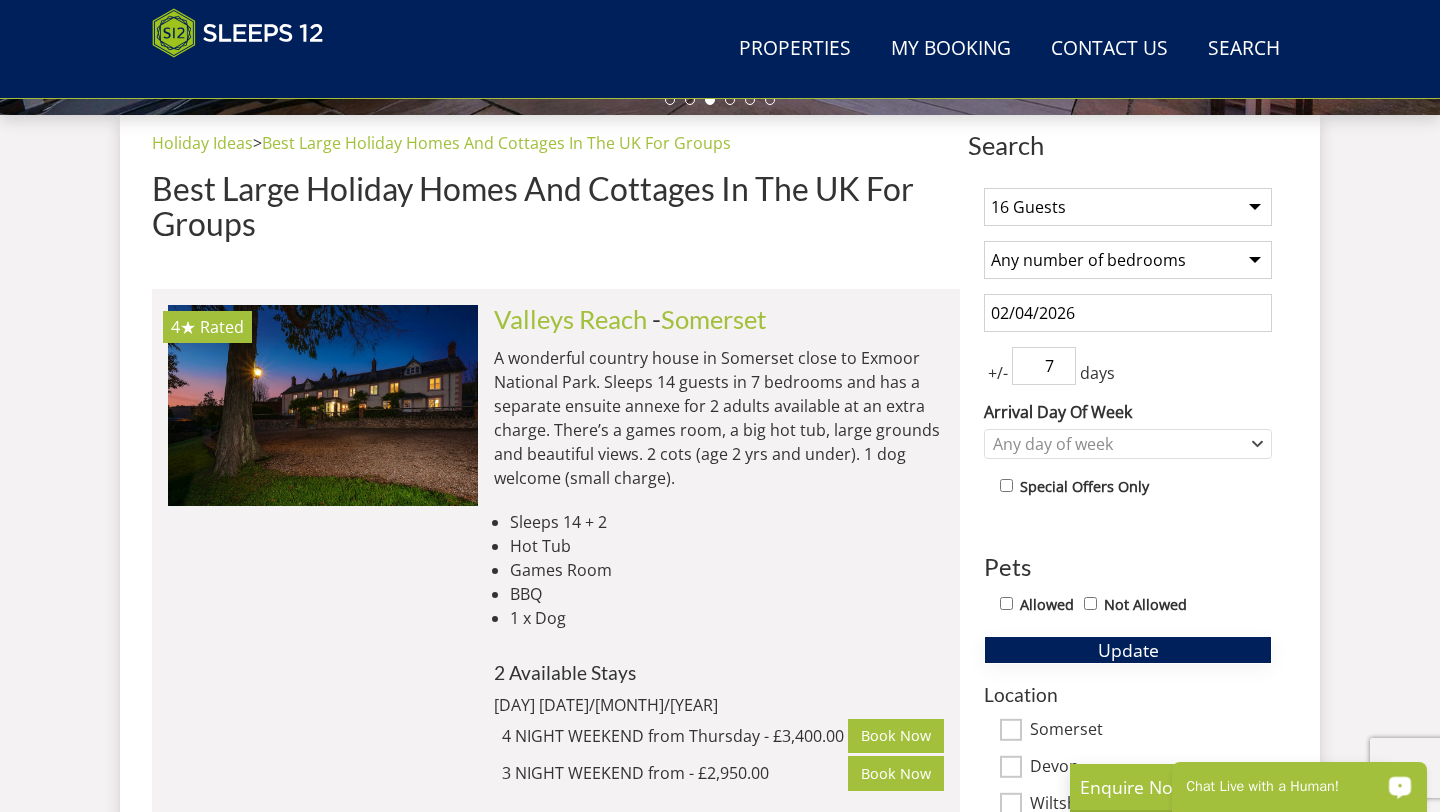 click on "Update" at bounding box center (1128, 650) 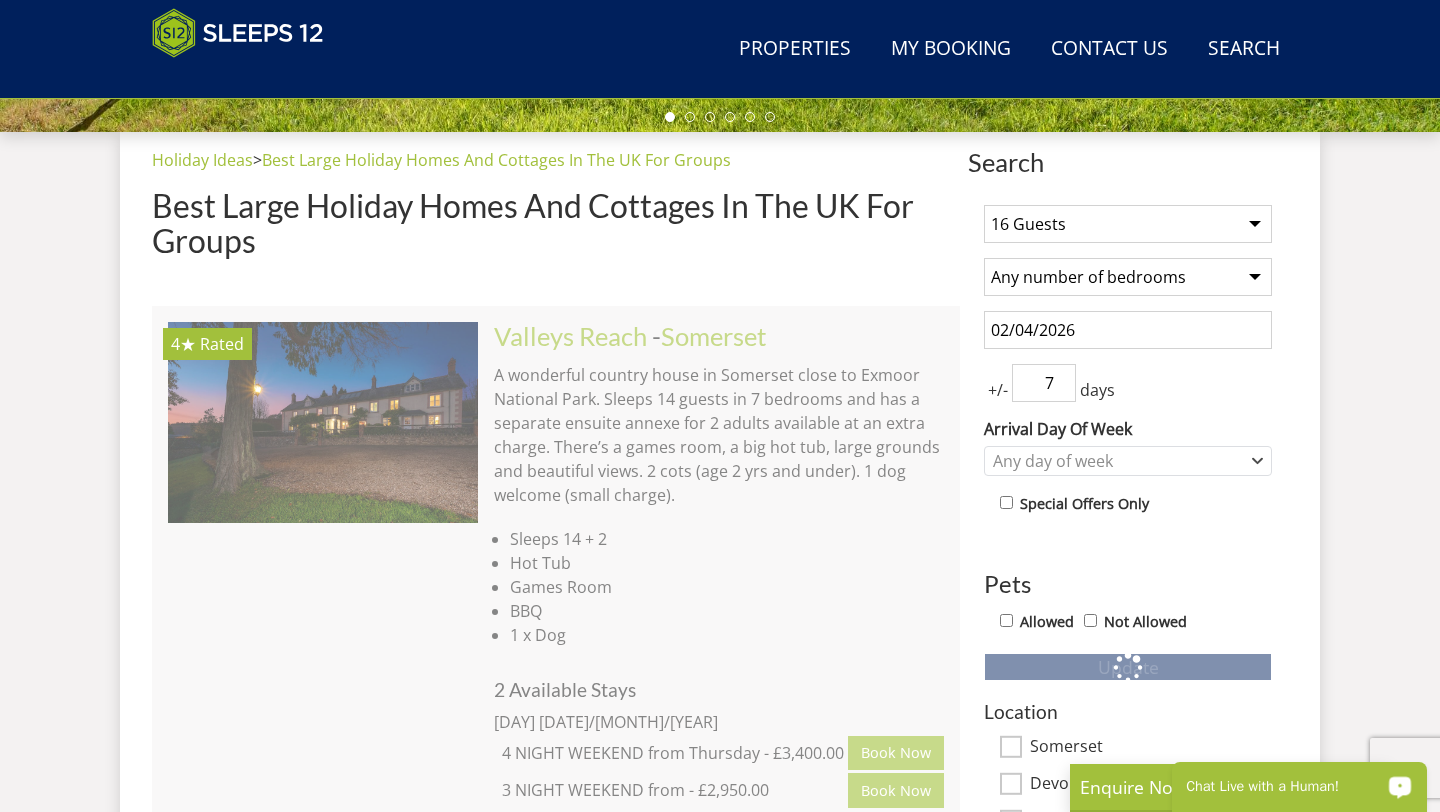 scroll, scrollTop: 703, scrollLeft: 0, axis: vertical 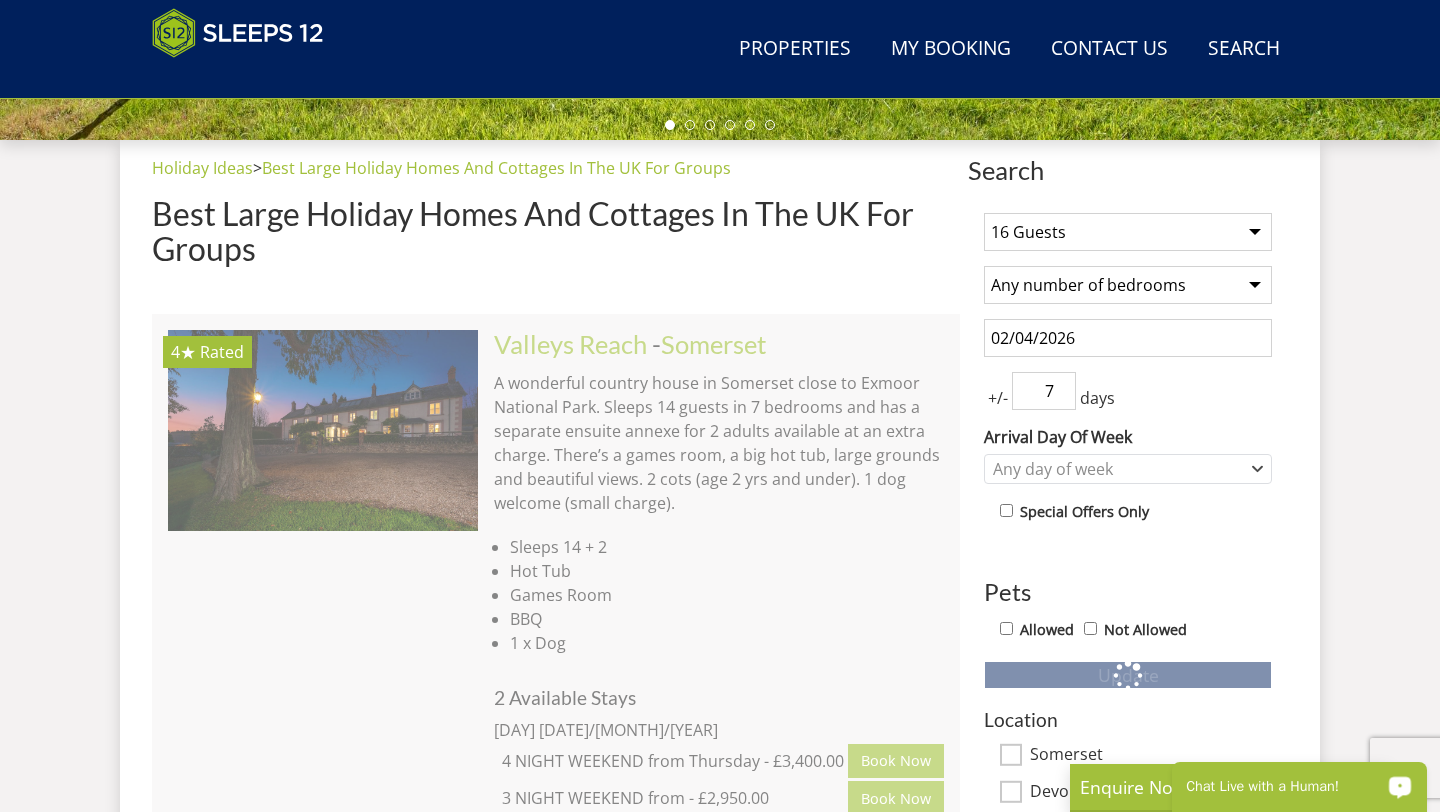 click on "4★
Rated
Valleys Reach
Check Availability
More Info
Valleys Reach
-  Somerset
Sleeps 14 + 2
Hot Tub
Games Room
BBQ
1 x Dog
2 Available Stays
Thursday 02/04/2026
Book Now" at bounding box center [556, 6986] 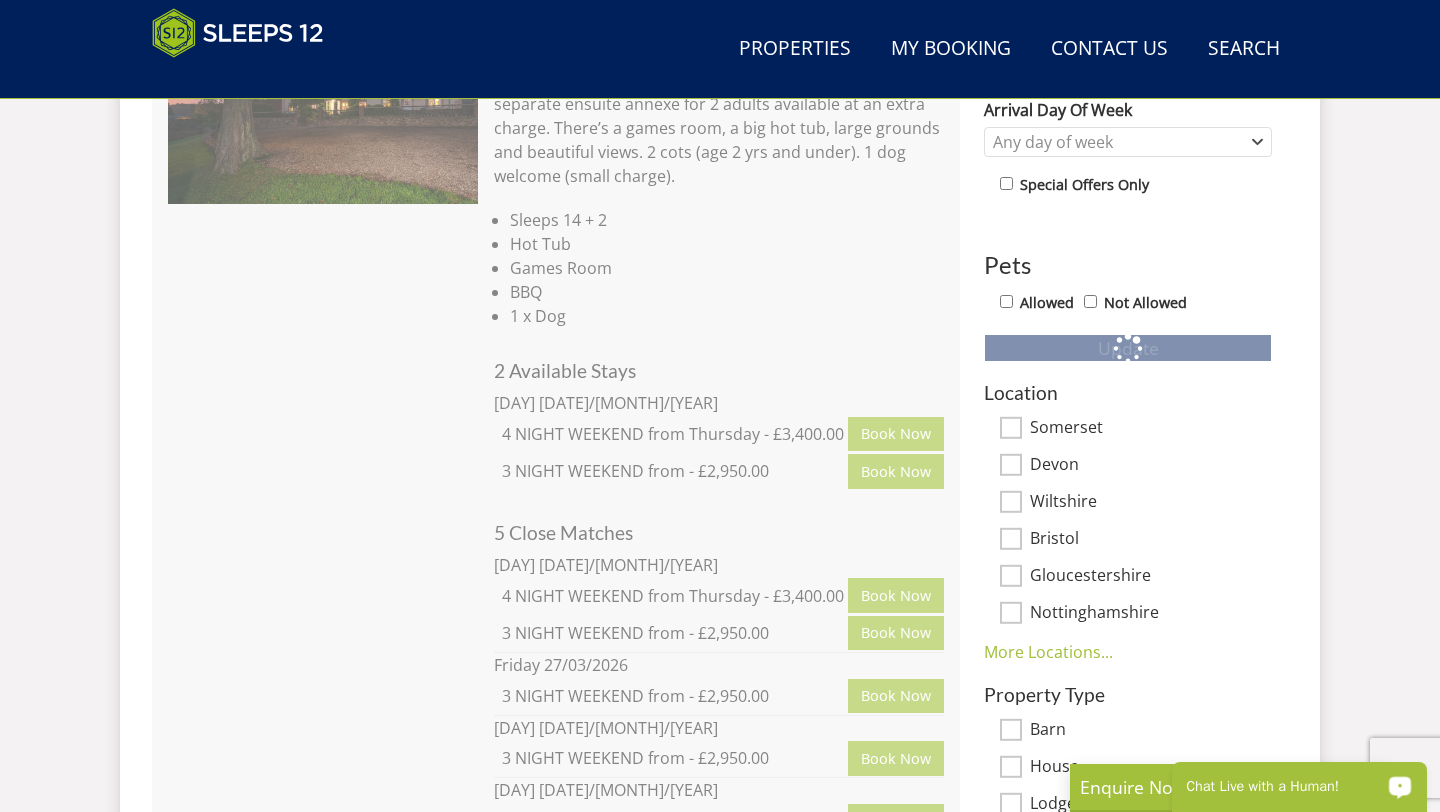 scroll, scrollTop: 1132, scrollLeft: 0, axis: vertical 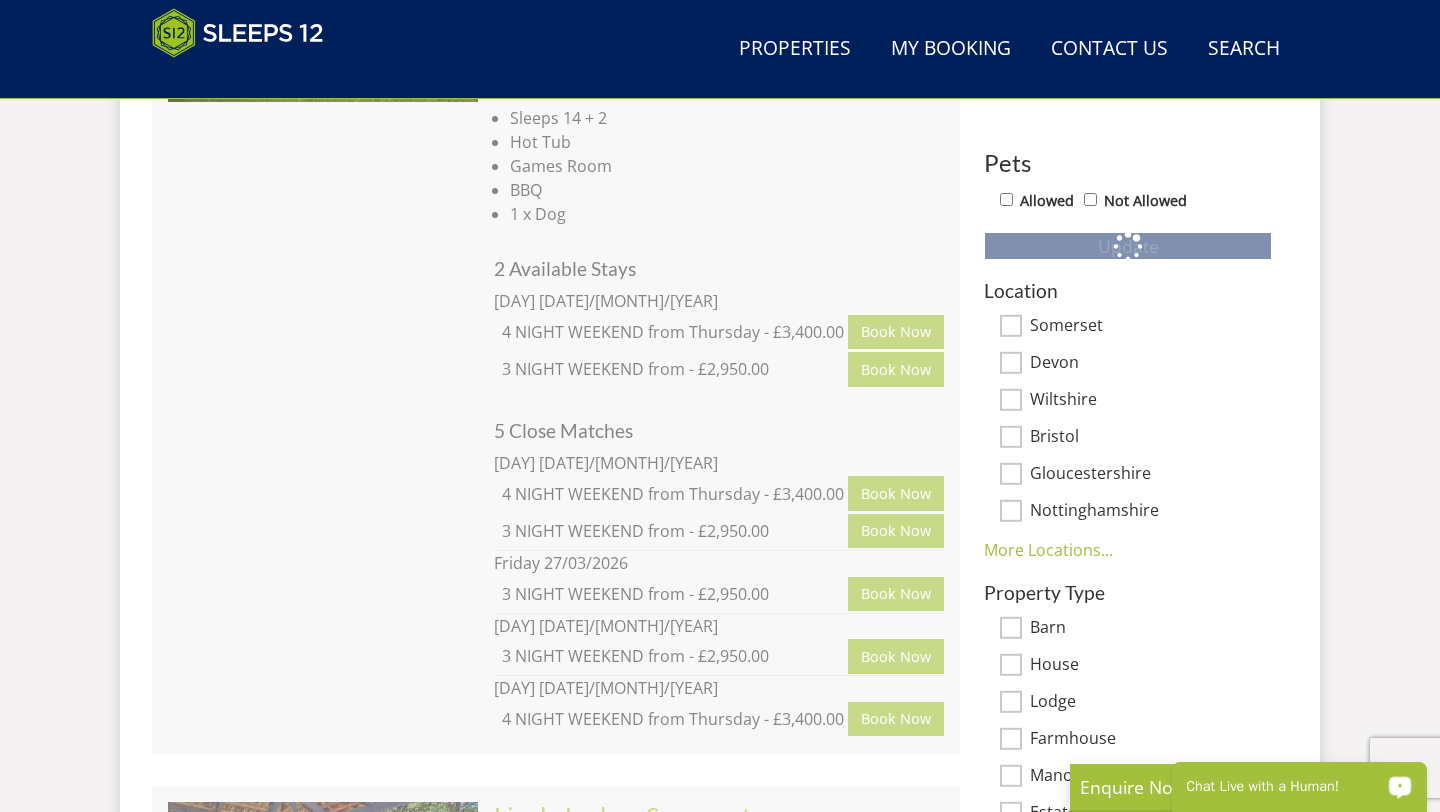 click on "4★
Rated
Valleys Reach
Check Availability
More Info
Valleys Reach
-  Somerset
Sleeps 14 + 2
Hot Tub
Games Room
BBQ
1 x Dog
2 Available Stays
Thursday 02/04/2026
Book Now" at bounding box center [556, 6557] 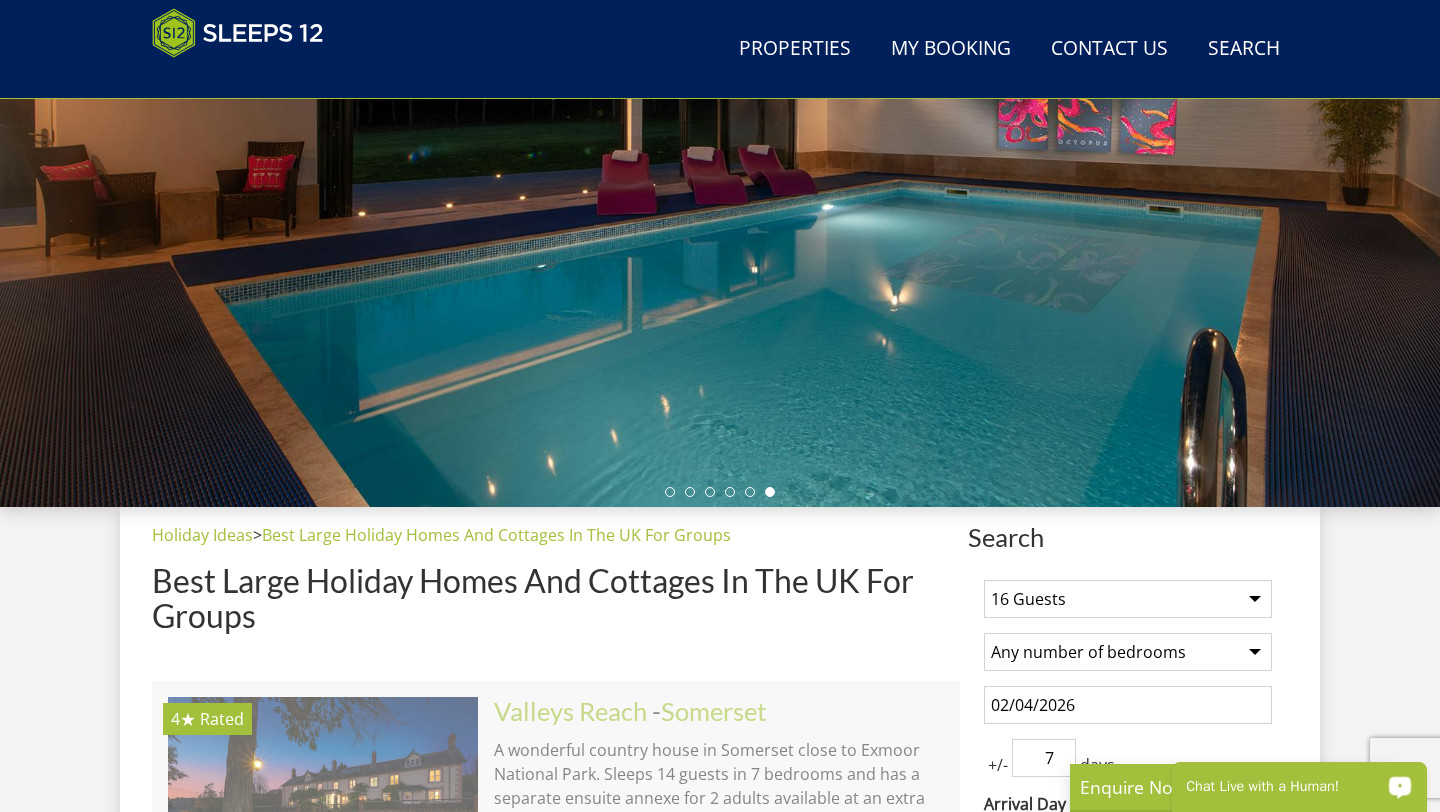 scroll, scrollTop: 0, scrollLeft: 0, axis: both 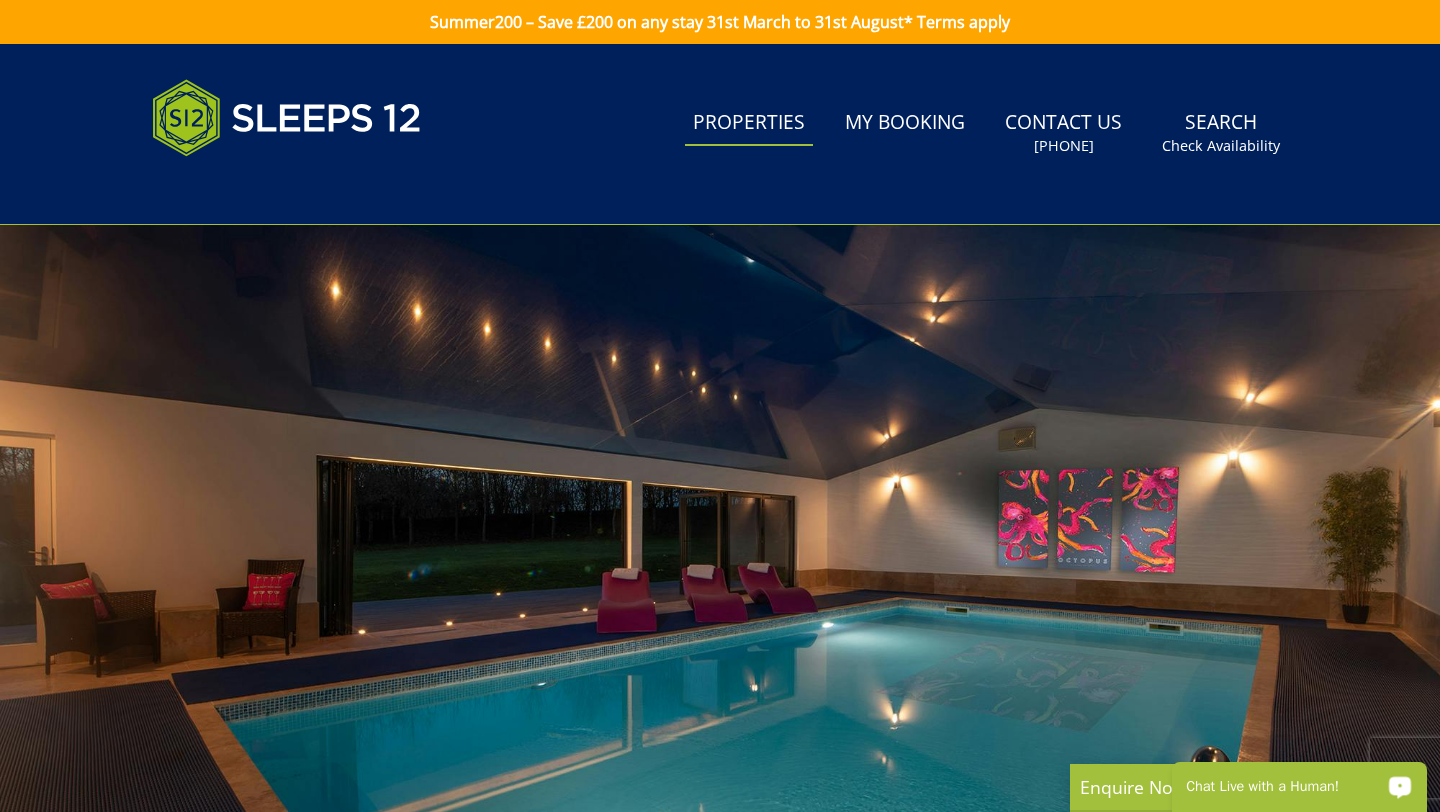click on "Properties" at bounding box center [749, 123] 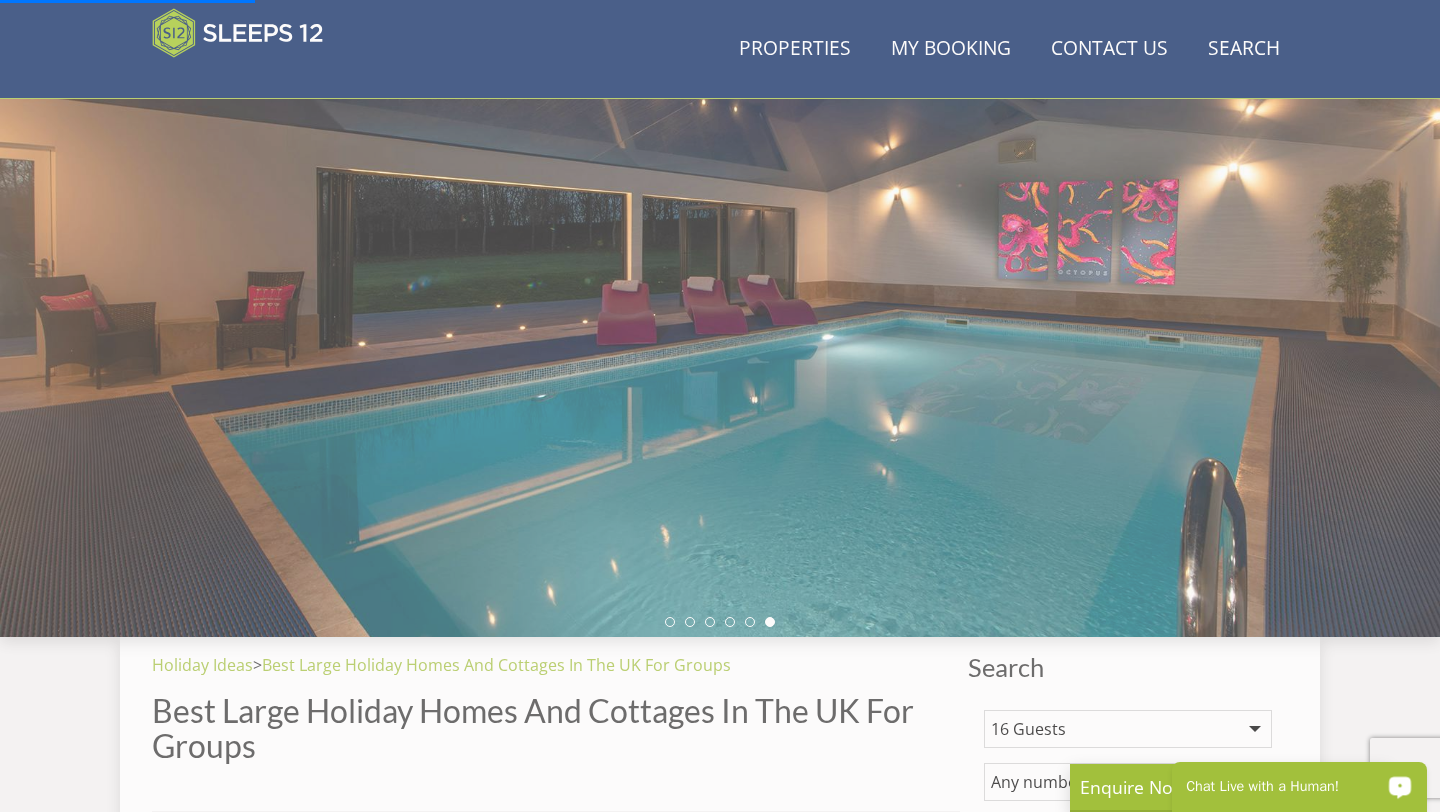 scroll, scrollTop: 251, scrollLeft: 0, axis: vertical 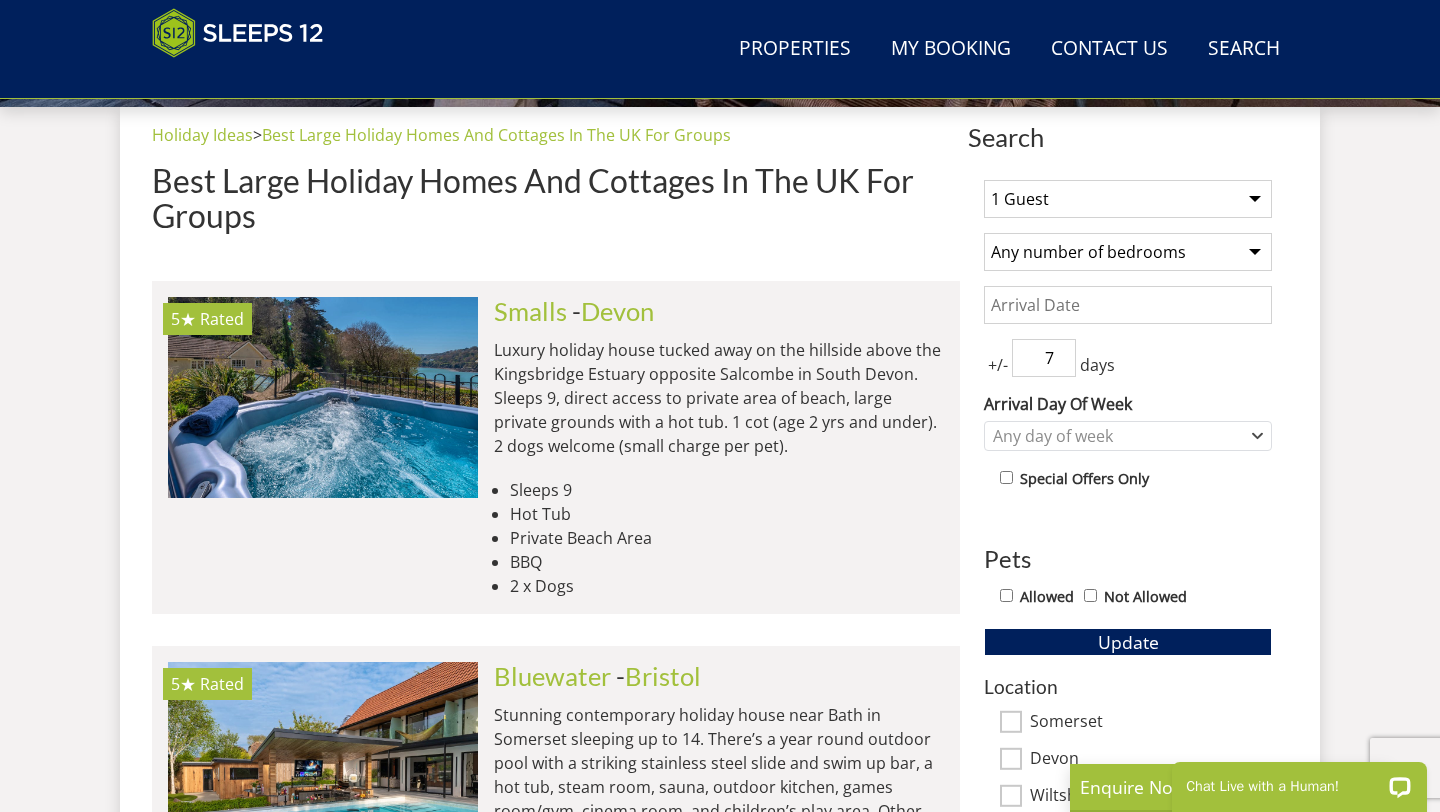 click on "1 Guest
2 Guests
3 Guests
4 Guests
5 Guests
6 Guests
7 Guests
8 Guests
9 Guests
10 Guests
11 Guests
12 Guests
13 Guests
14 Guests
15 Guests
16 Guests
17 Guests
18 Guests
19 Guests
20 Guests
21 Guests
22 Guests
23 Guests
24 Guests
25 Guests
26 Guests
27 Guests
28 Guests
29 Guests
30 Guests
31 Guests
32 Guests
33 Guests
34 Guests
35 Guests
36 Guests
37 Guests
38 Guests
39 Guests
40 Guests
41 Guests
42 Guests
43 Guests
44 Guests
45 Guests
46 Guests
47 Guests
48 Guests
49 Guests
50 Guests" at bounding box center [1128, 199] 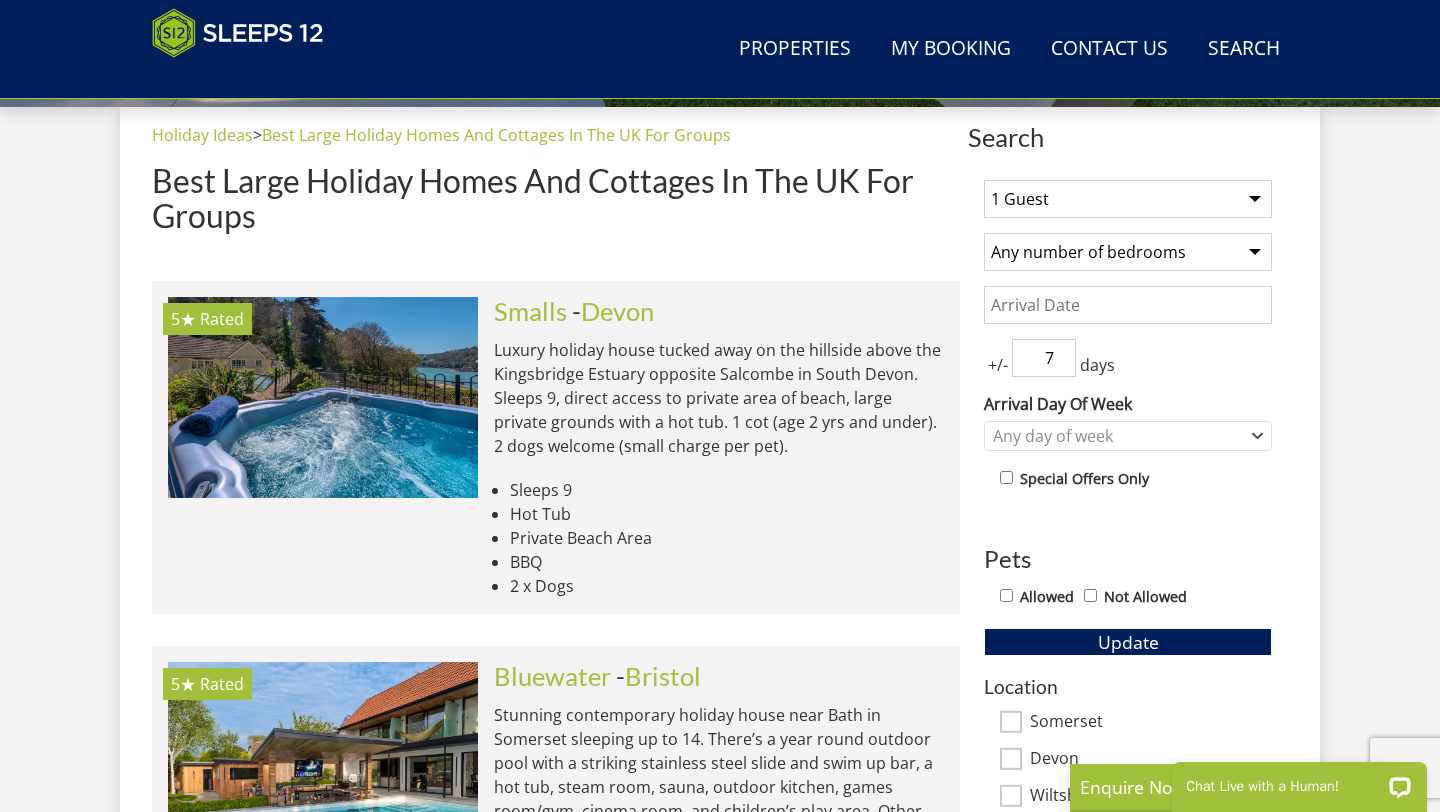 select on "16" 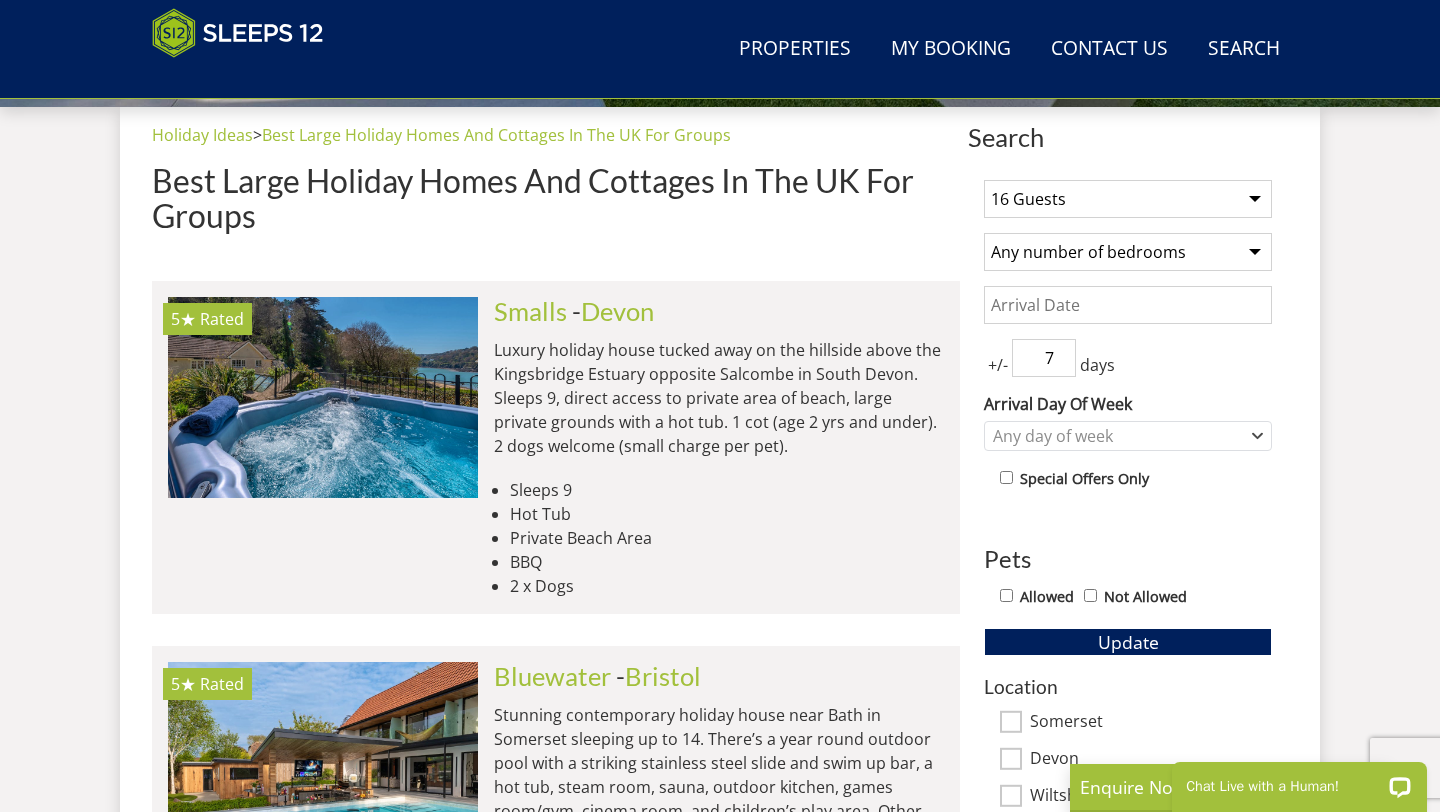 click on "Date" at bounding box center (1128, 305) 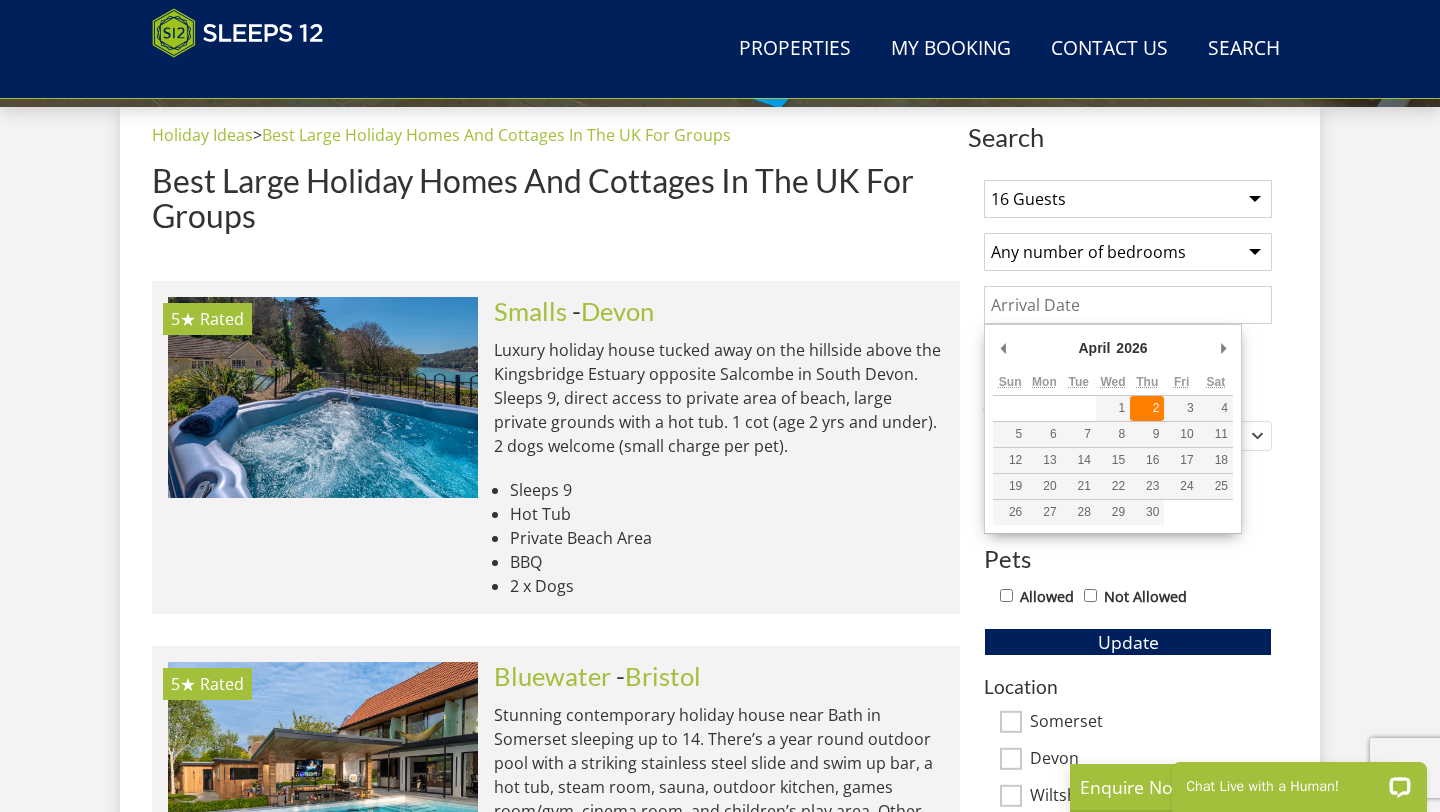 type on "02/04/2026" 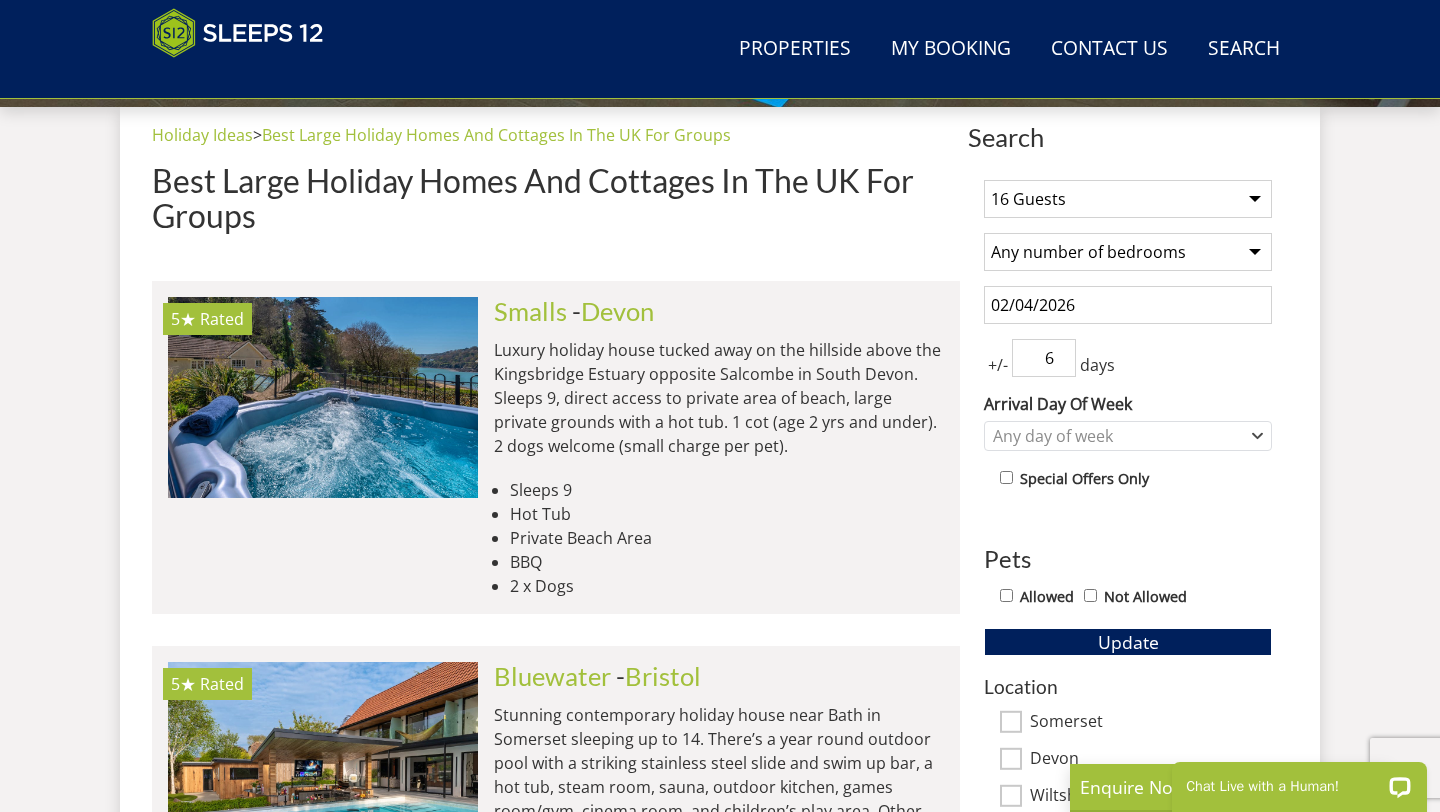 click on "6" at bounding box center [1044, 358] 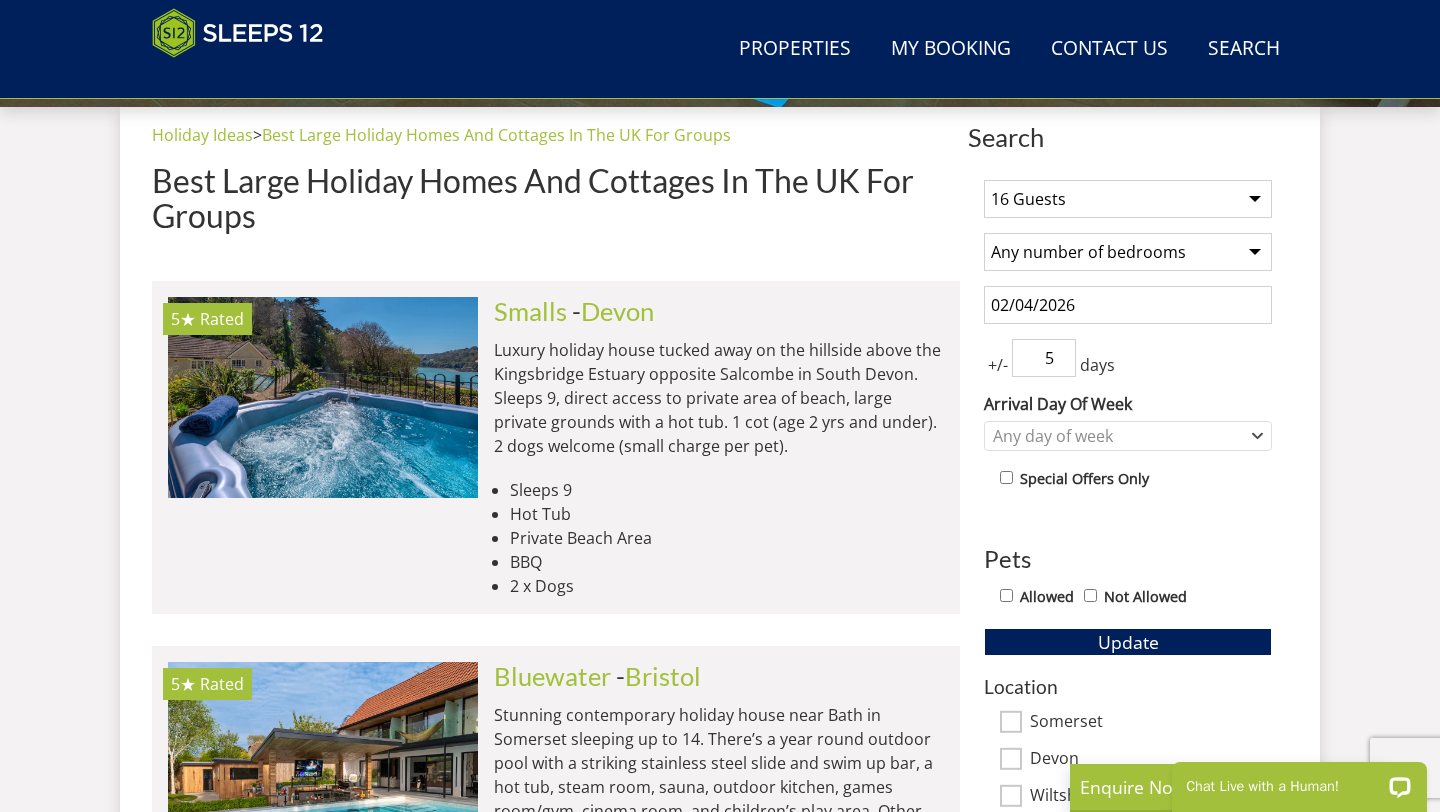 click on "5" at bounding box center [1044, 358] 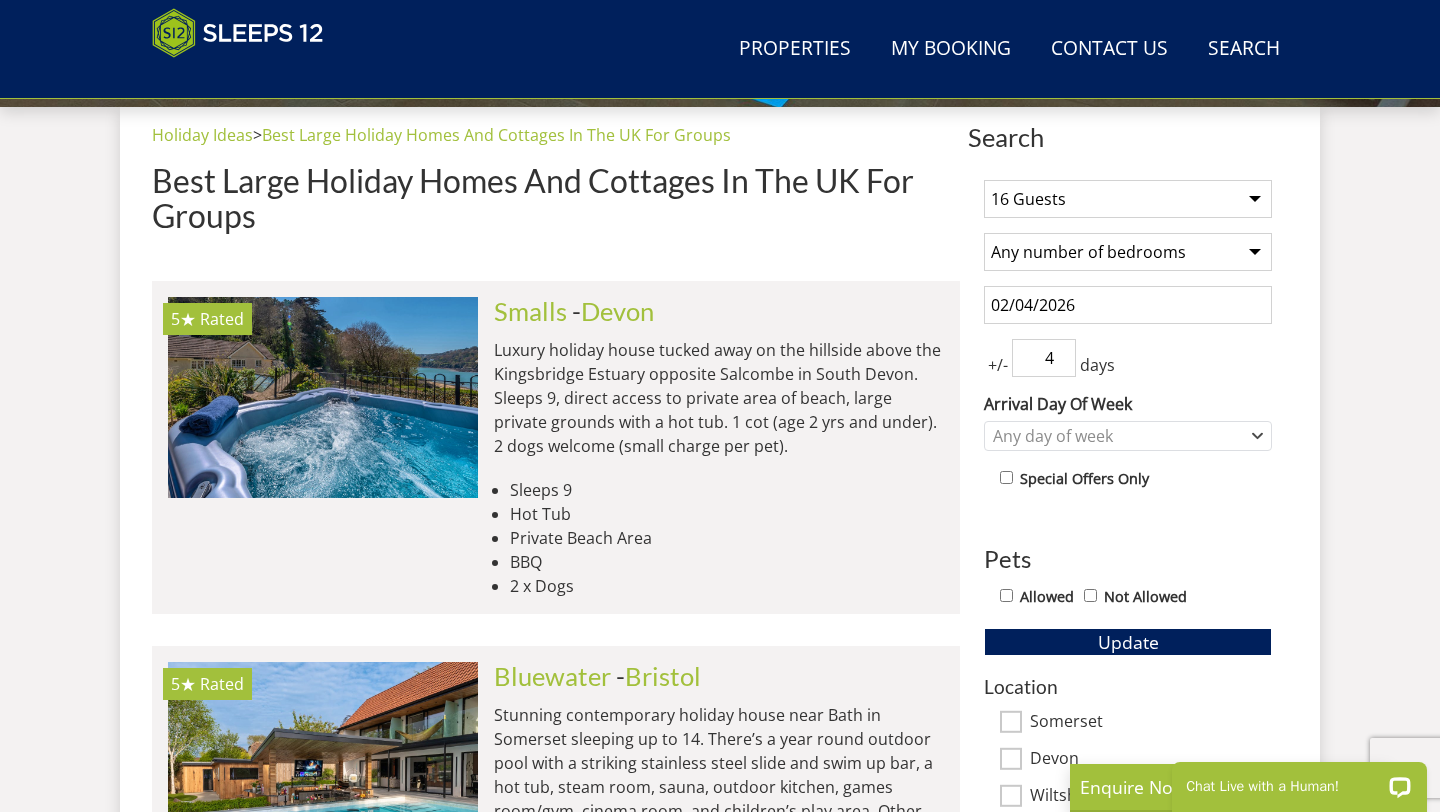 click on "4" at bounding box center [1044, 358] 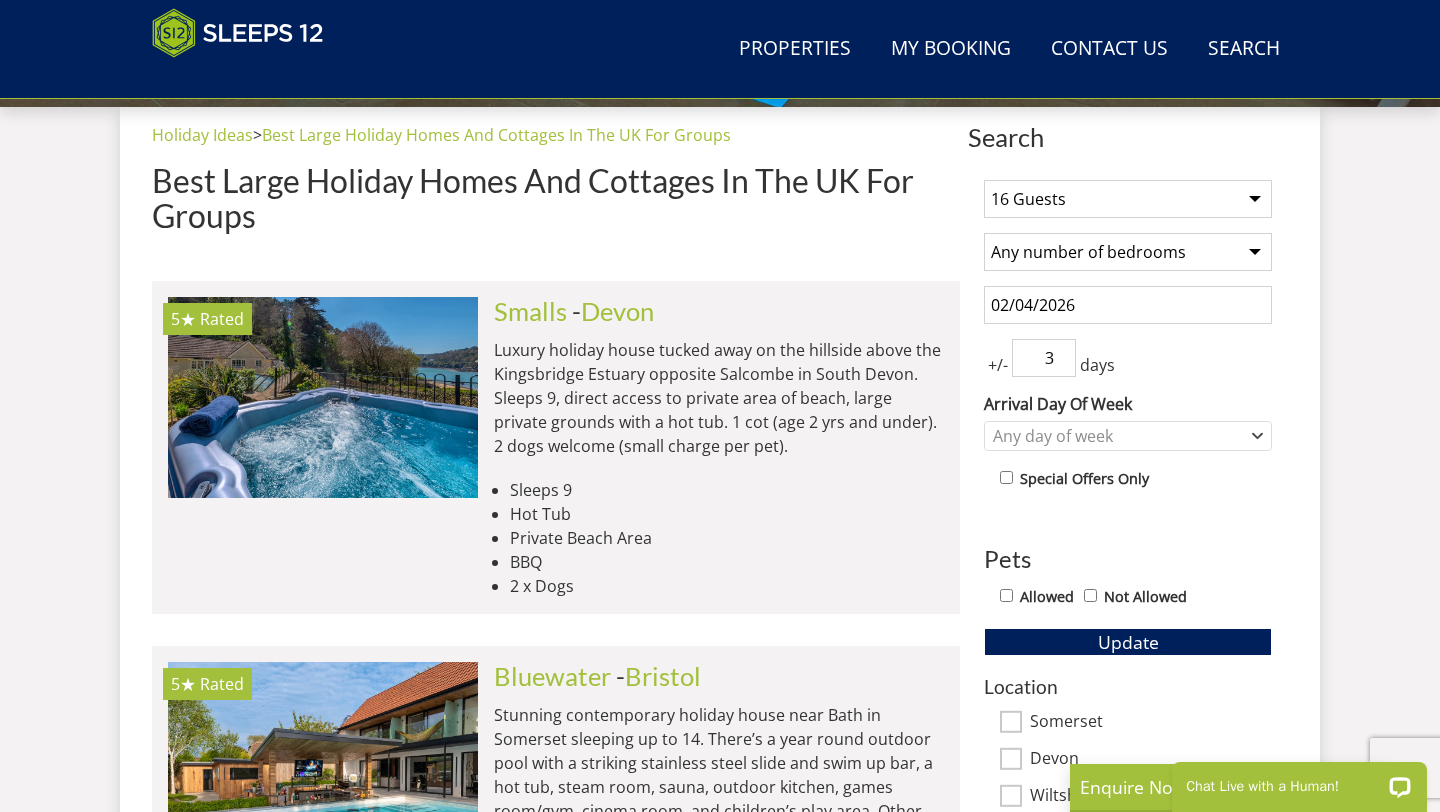 click on "3" at bounding box center [1044, 358] 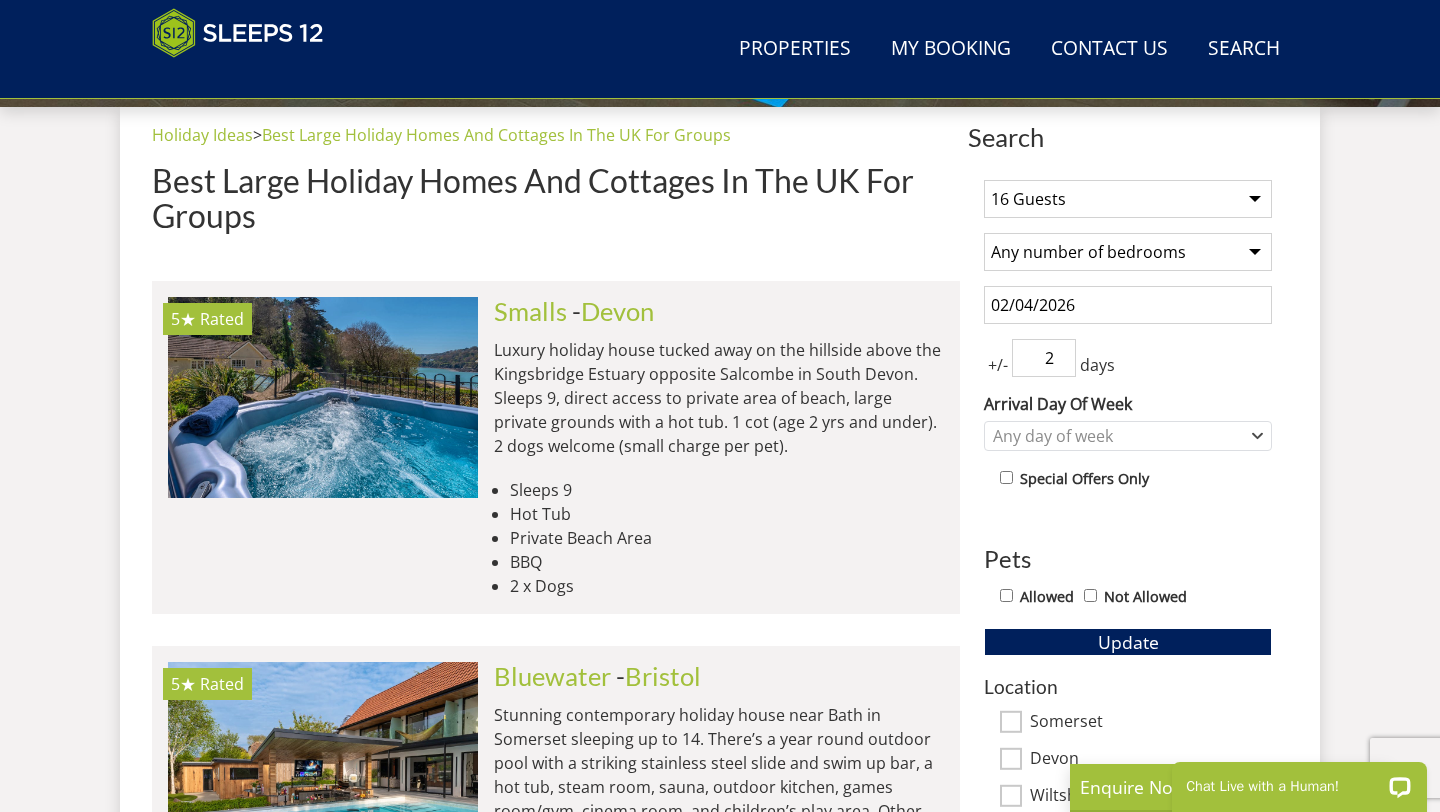 click on "2" at bounding box center (1044, 358) 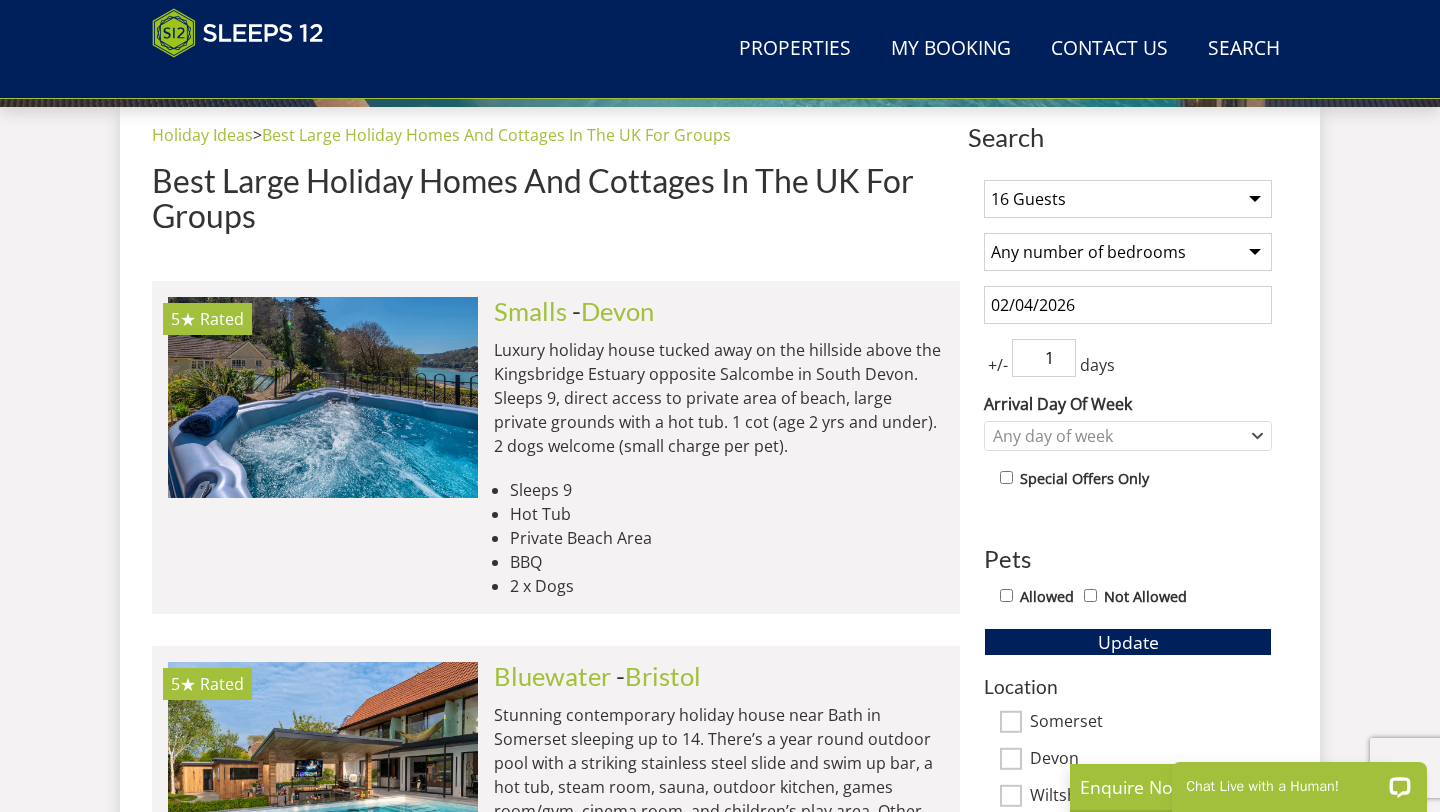 type on "1" 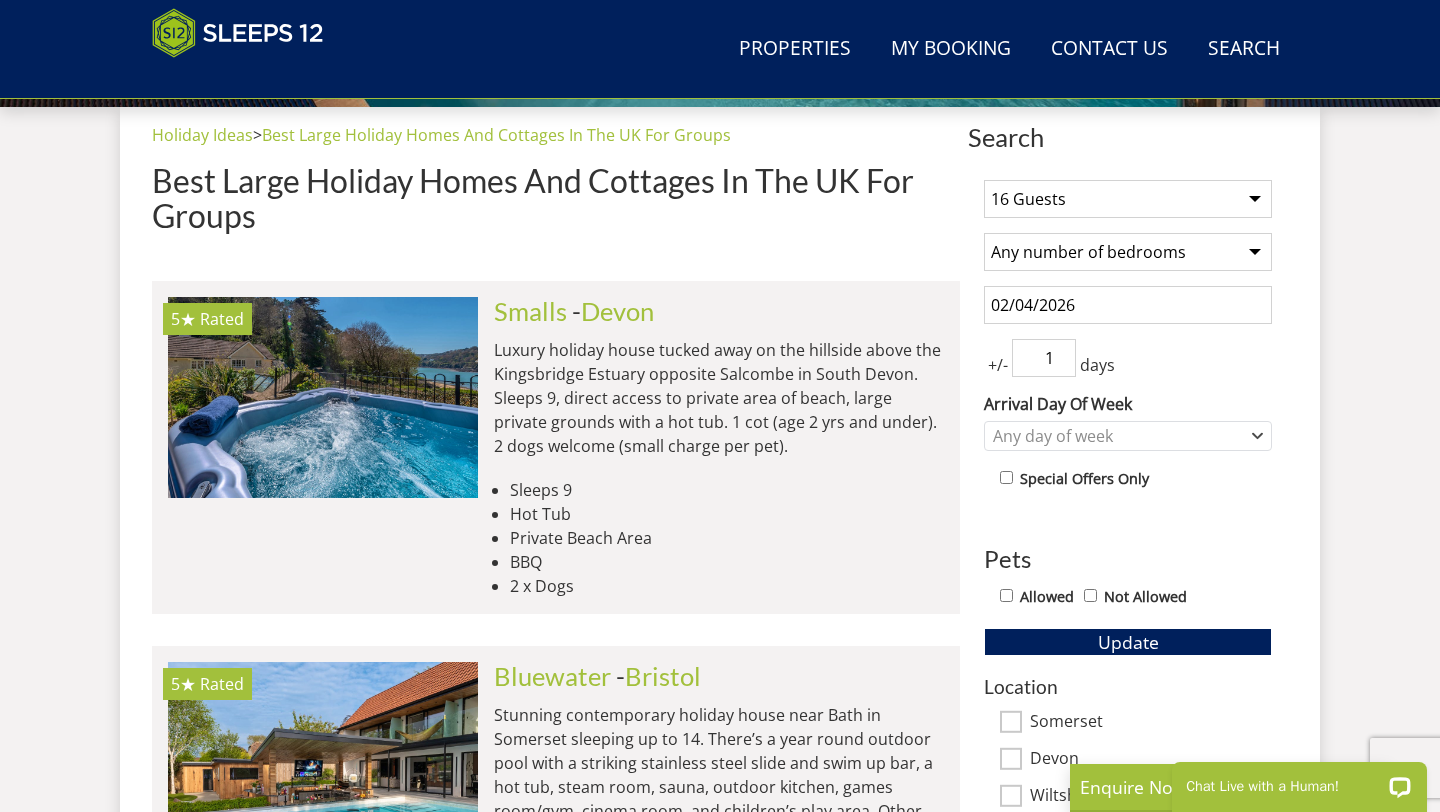 click on "+/-
1
days" at bounding box center [1128, 358] 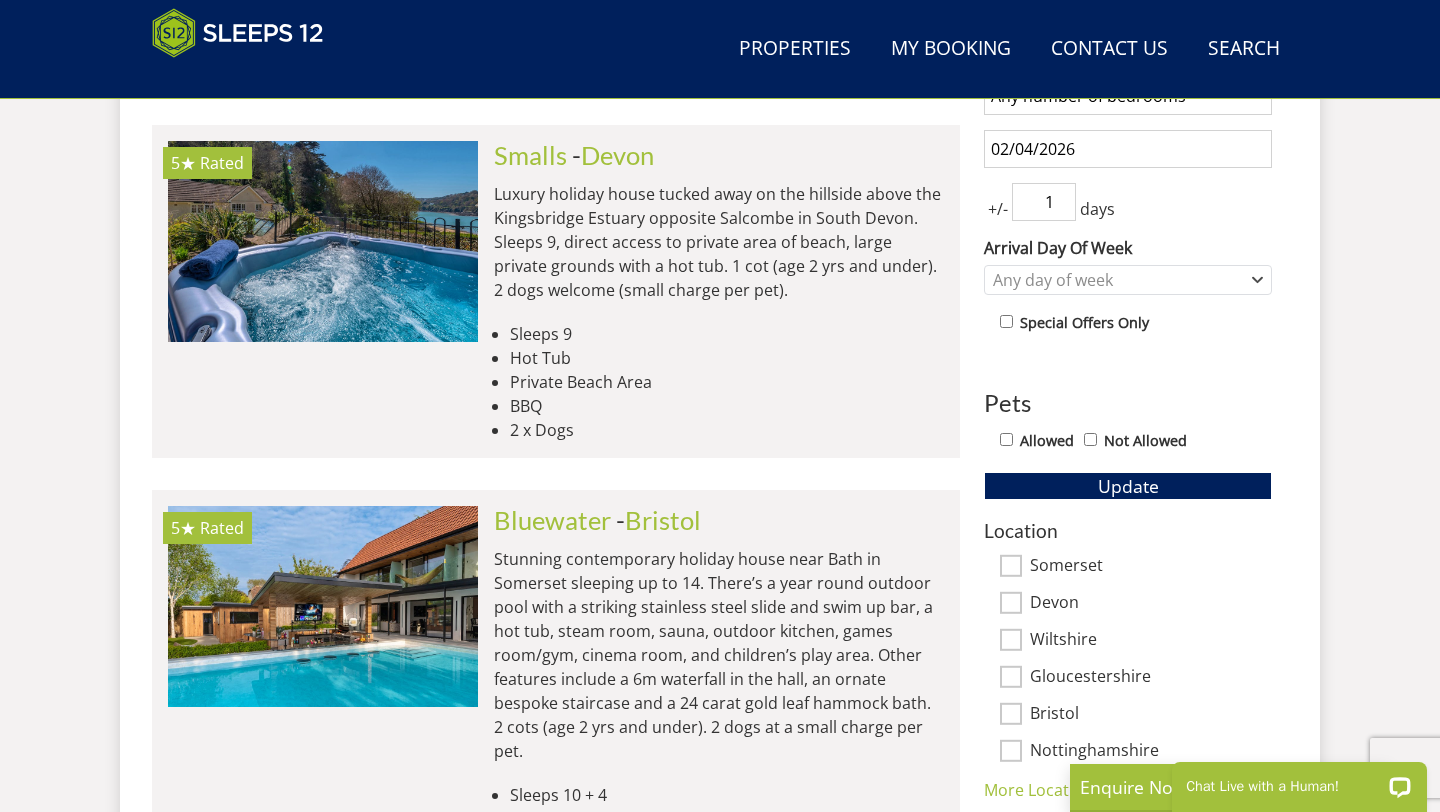 scroll, scrollTop: 901, scrollLeft: 0, axis: vertical 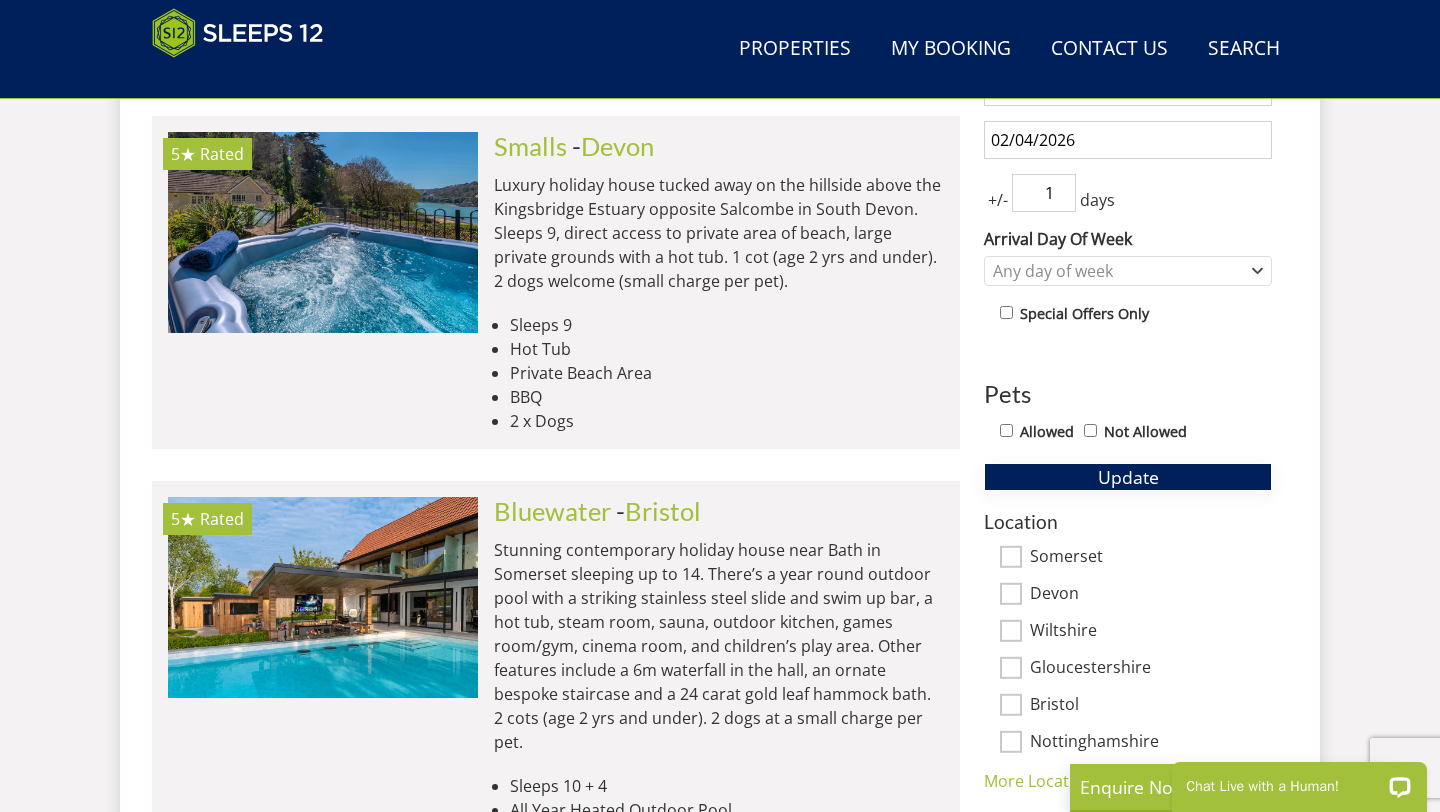 click on "Update" at bounding box center [1128, 477] 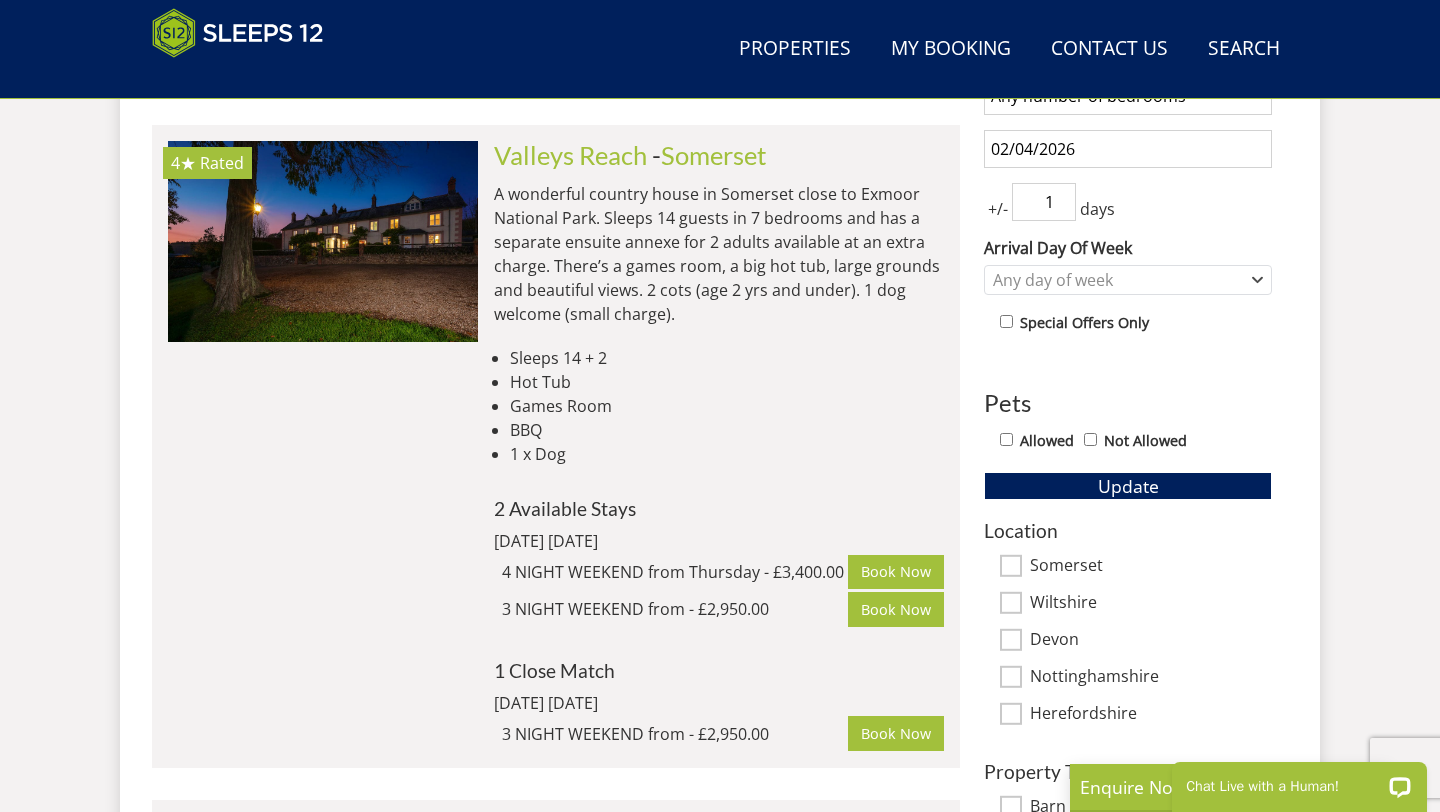 scroll, scrollTop: 894, scrollLeft: 0, axis: vertical 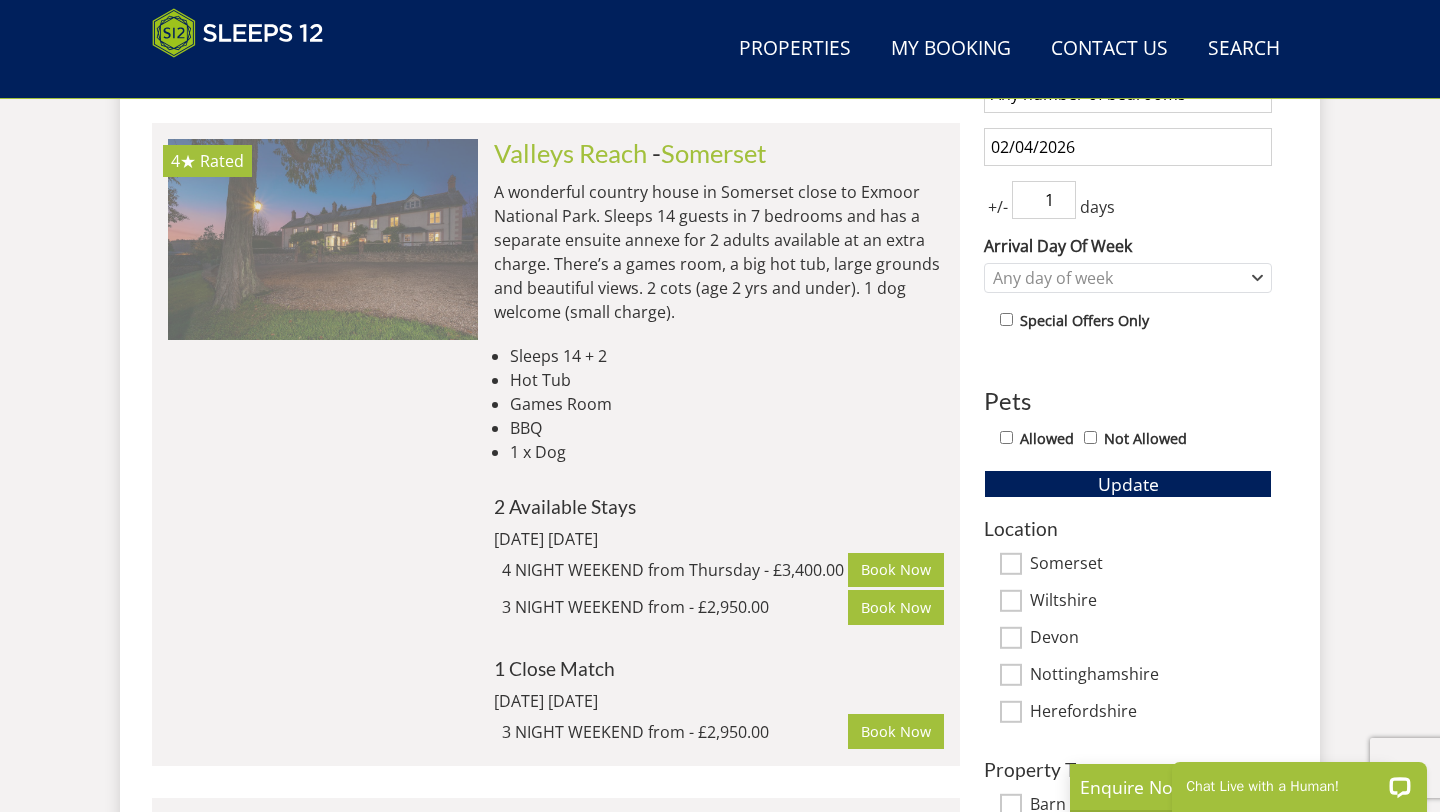 click at bounding box center [323, 239] 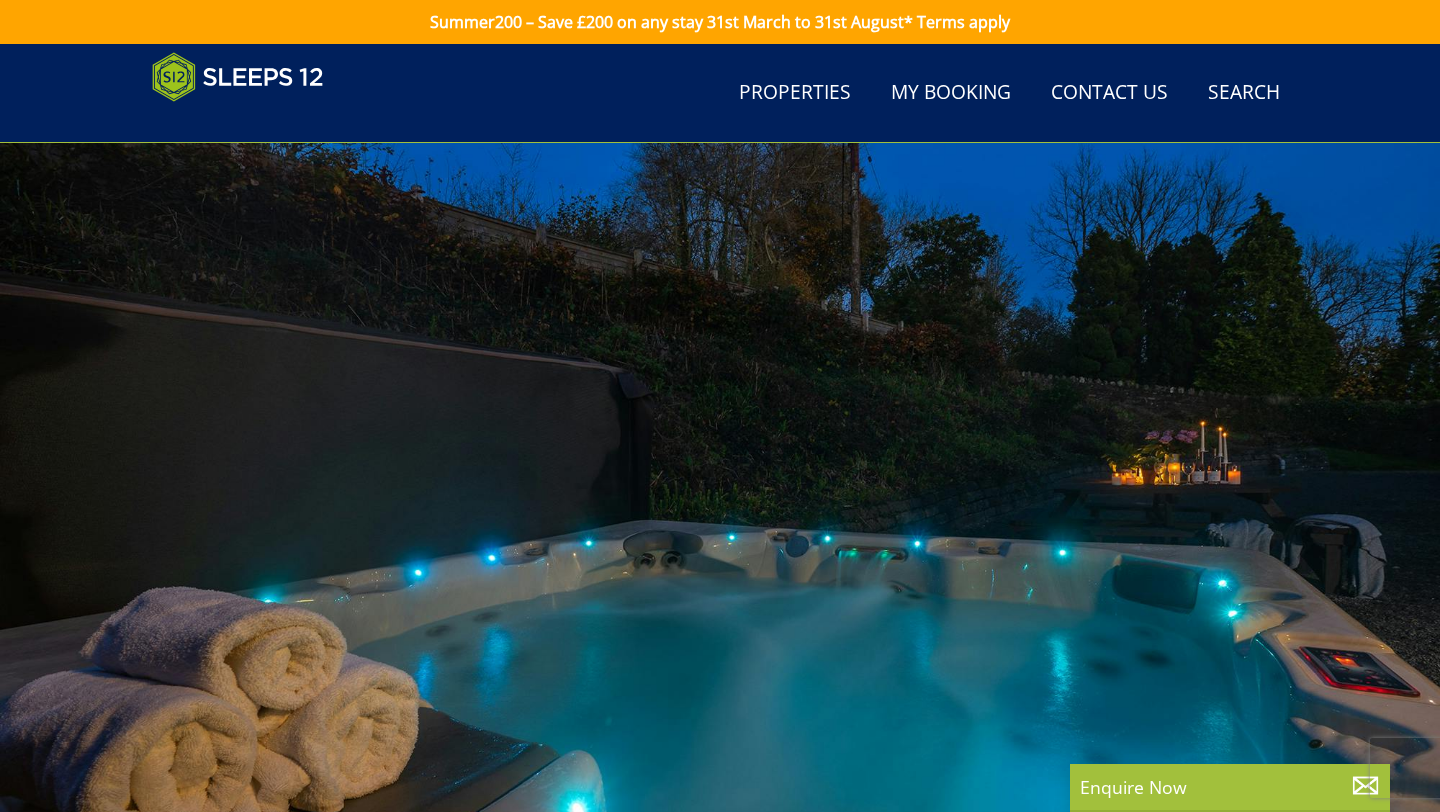 scroll, scrollTop: 887, scrollLeft: 0, axis: vertical 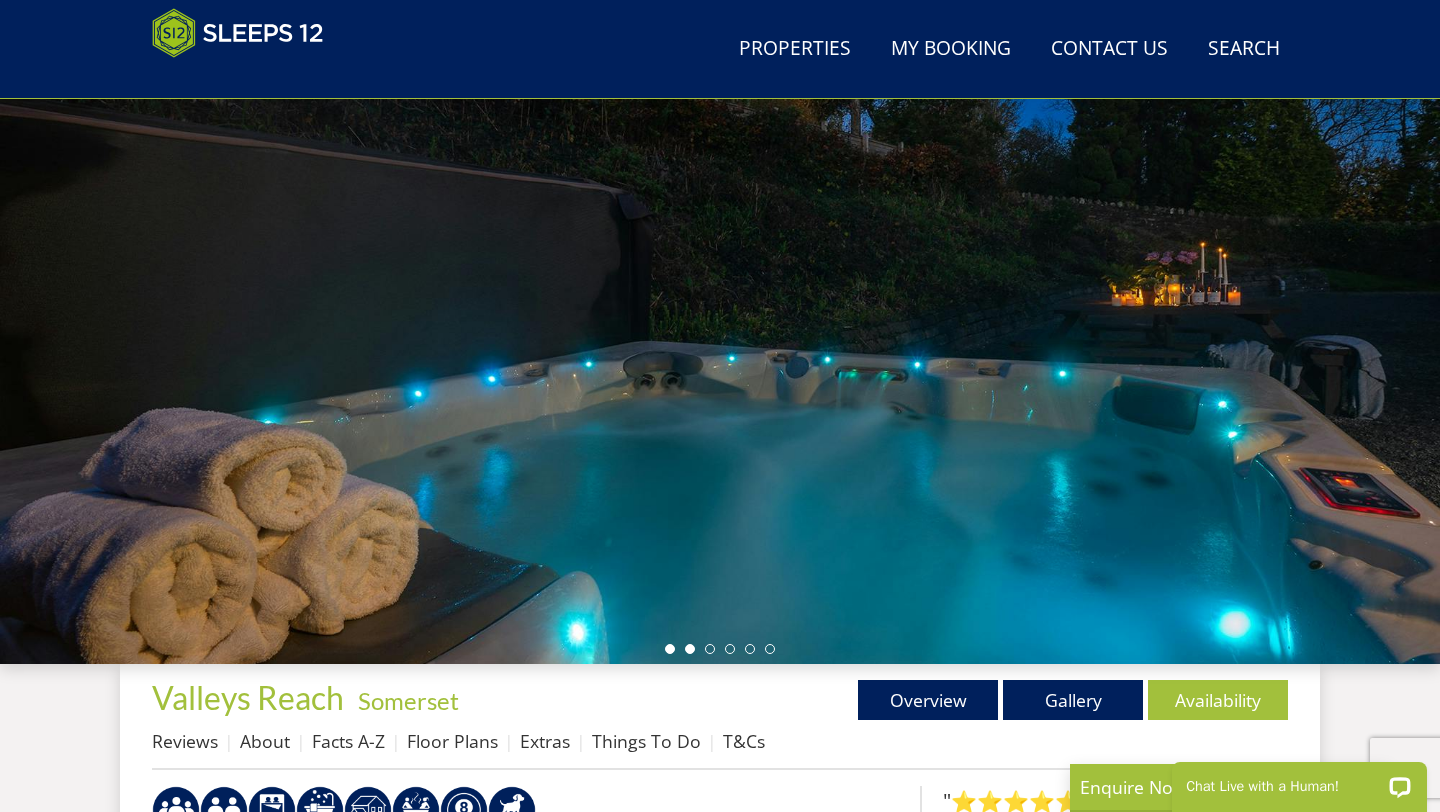 click at bounding box center (690, 649) 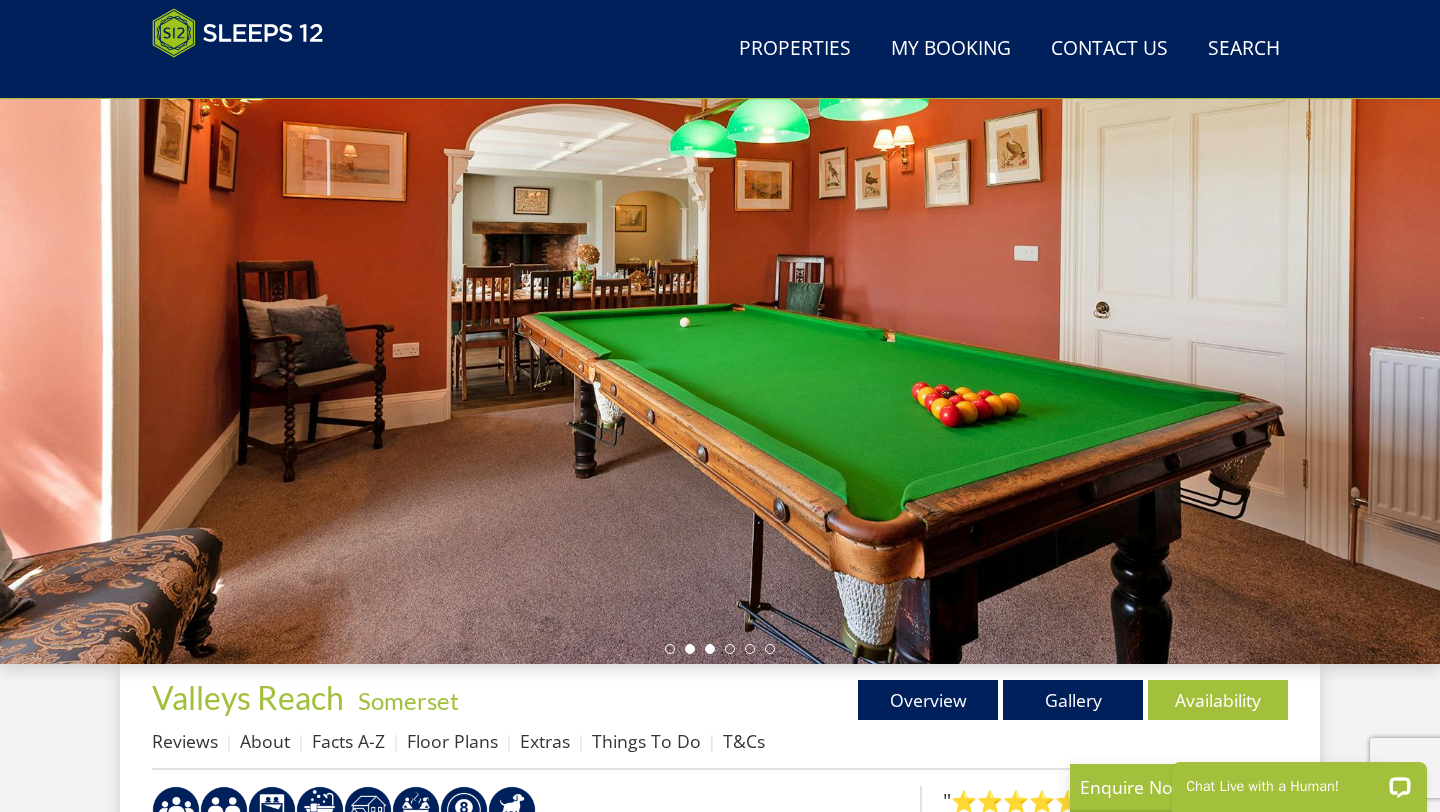 click at bounding box center [710, 649] 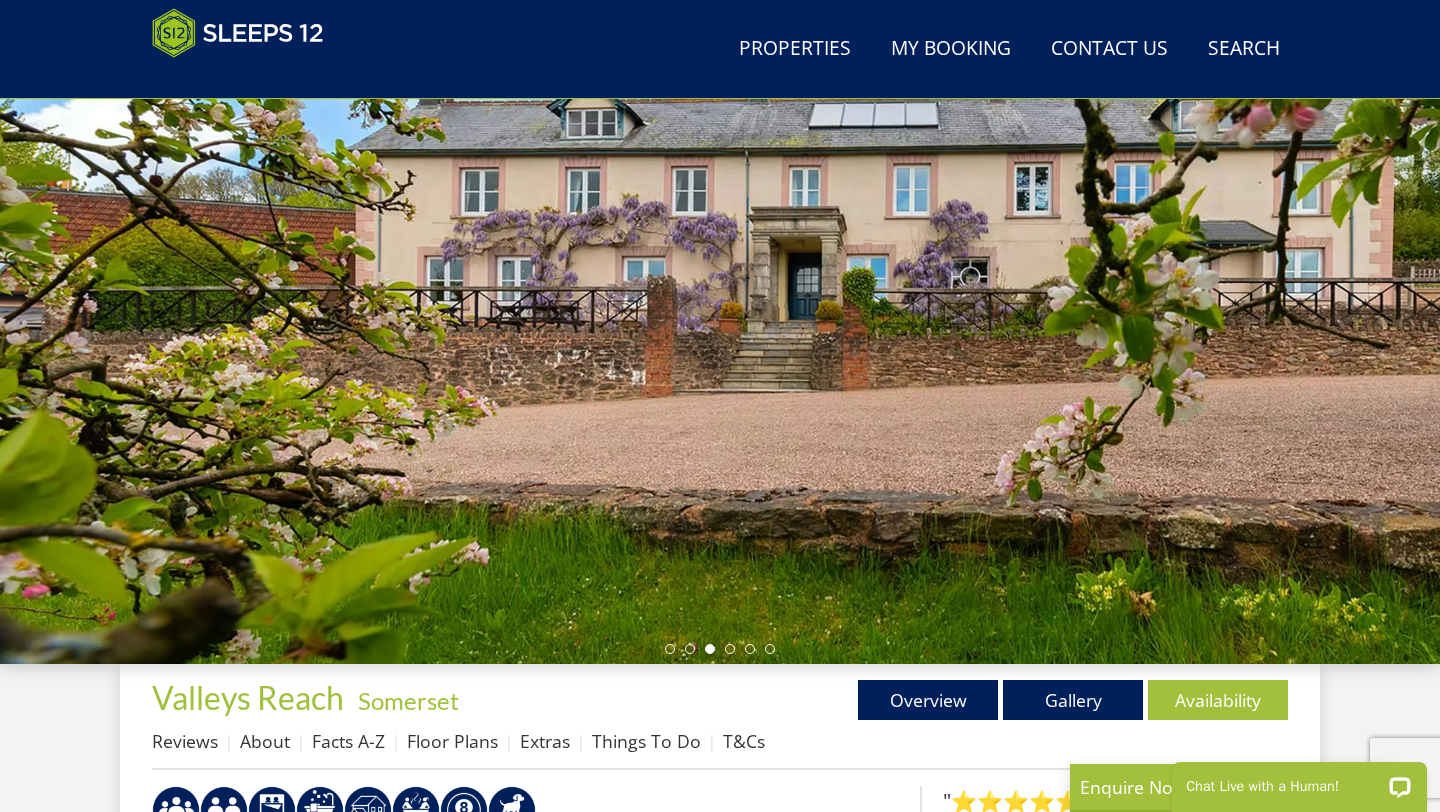 select on "16" 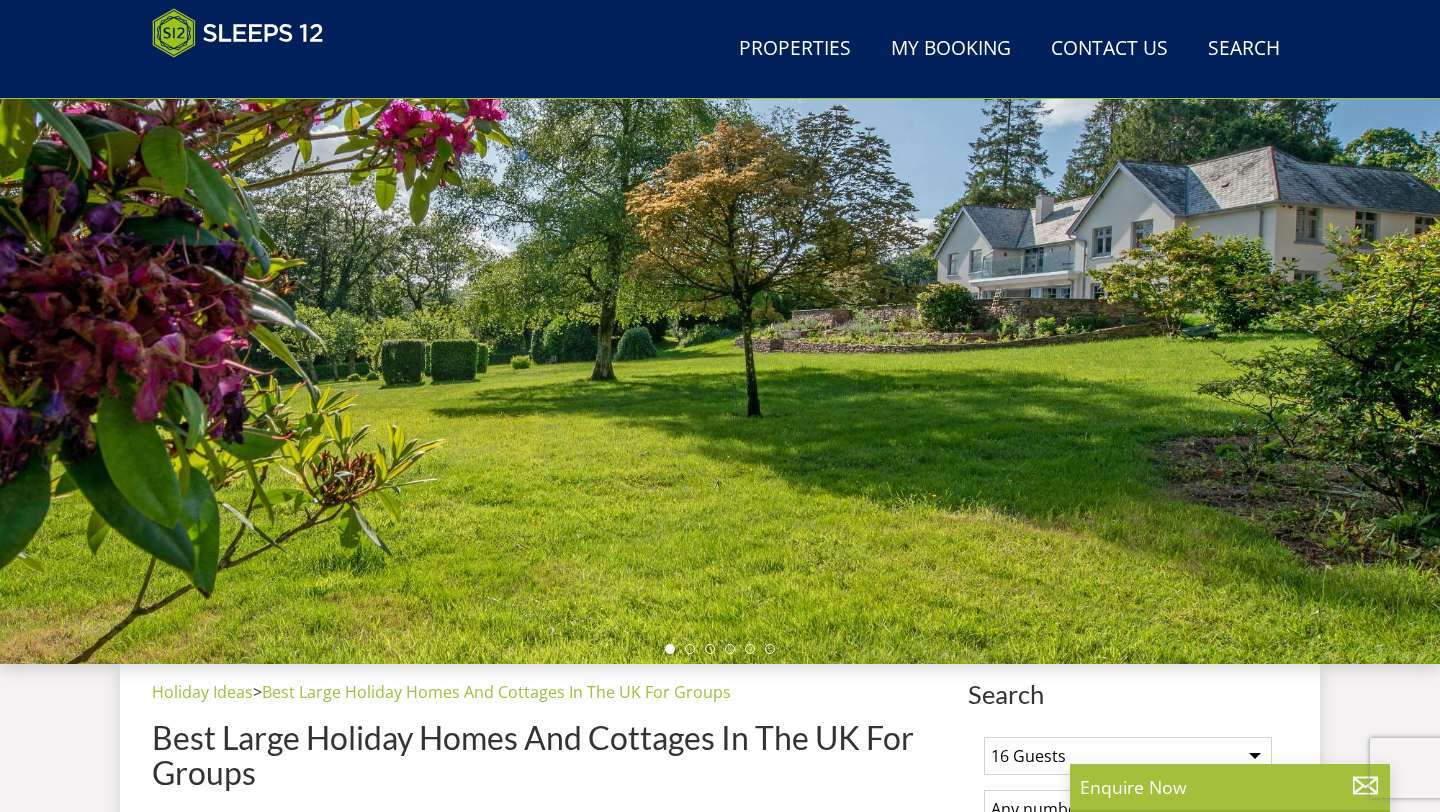 scroll, scrollTop: 894, scrollLeft: 0, axis: vertical 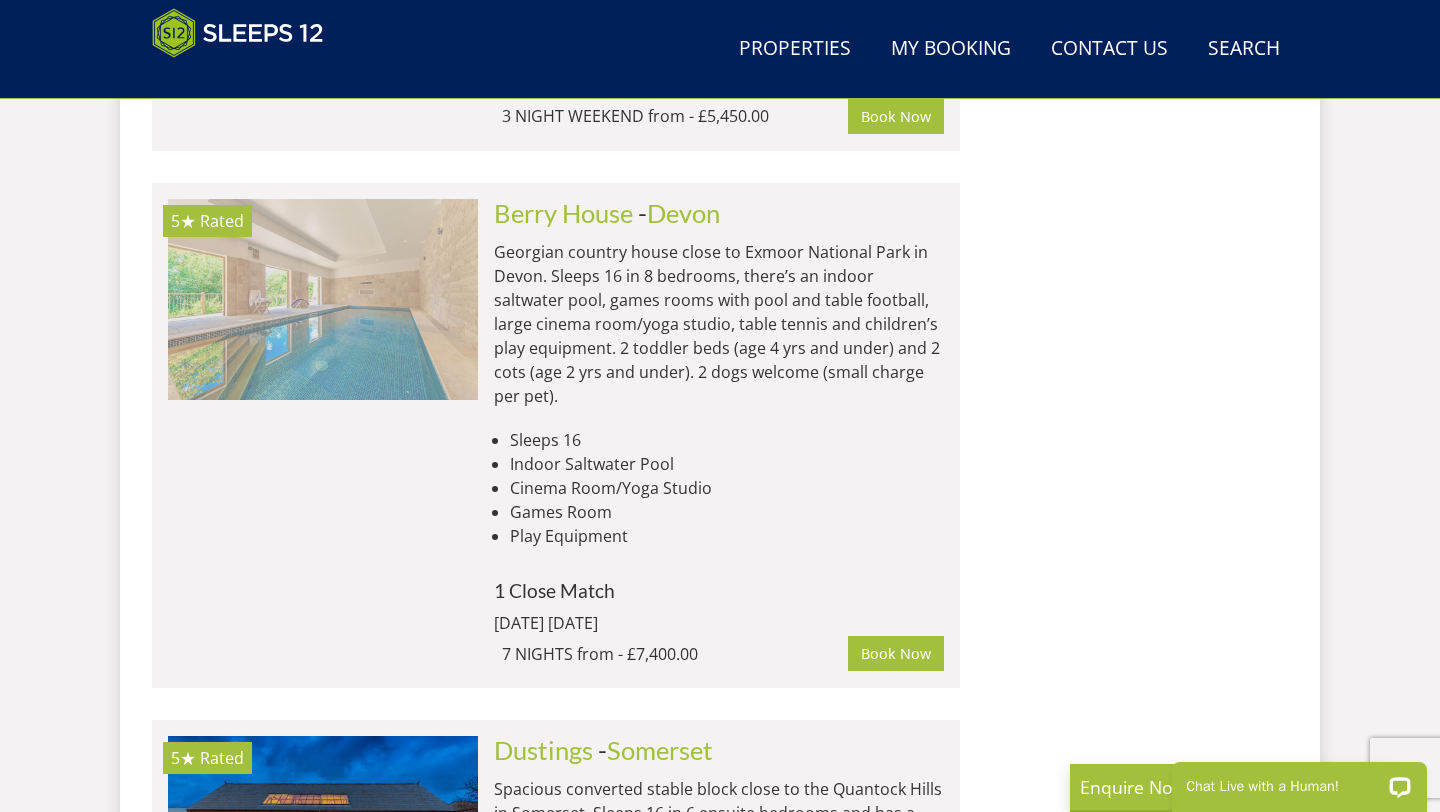 click at bounding box center (323, 299) 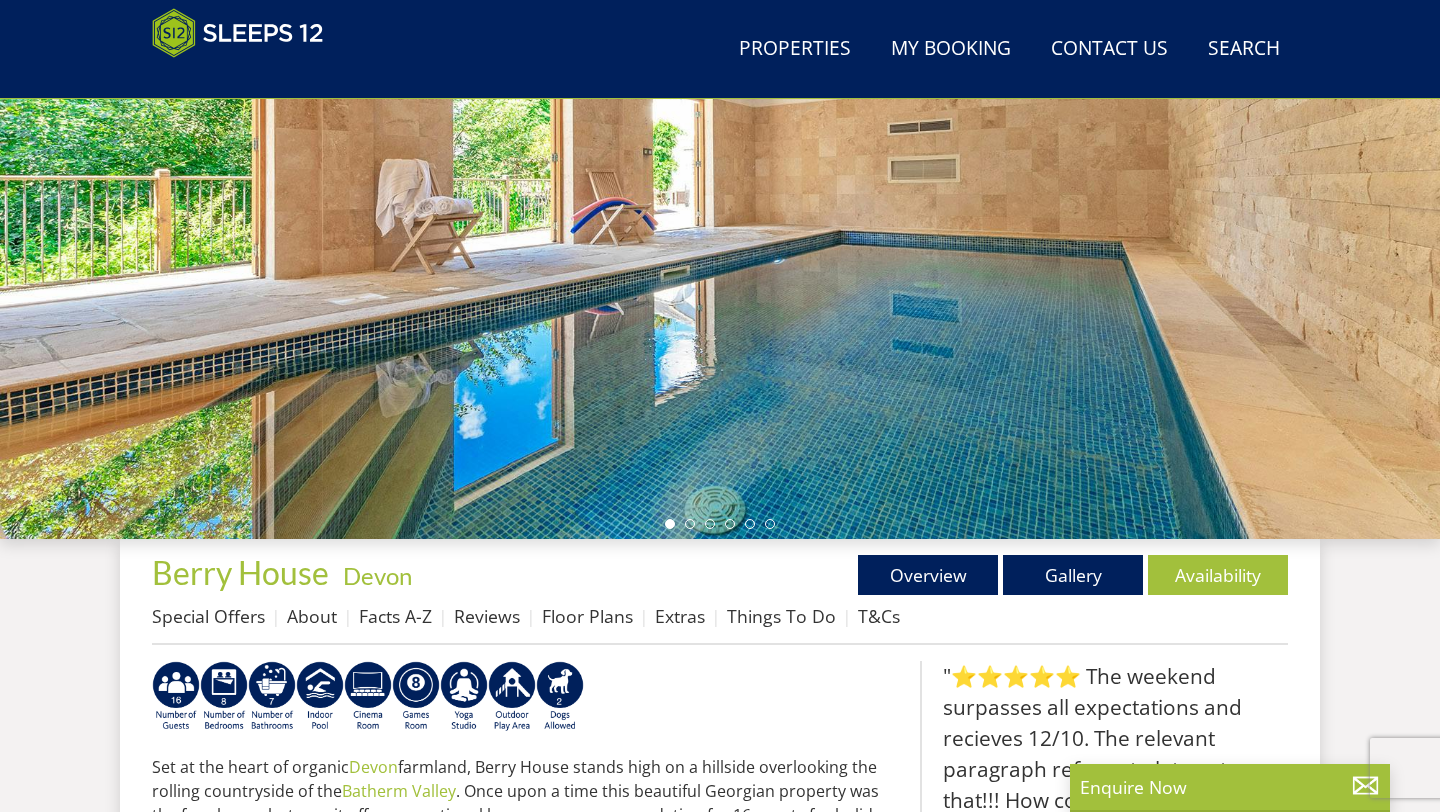 scroll, scrollTop: 427, scrollLeft: 0, axis: vertical 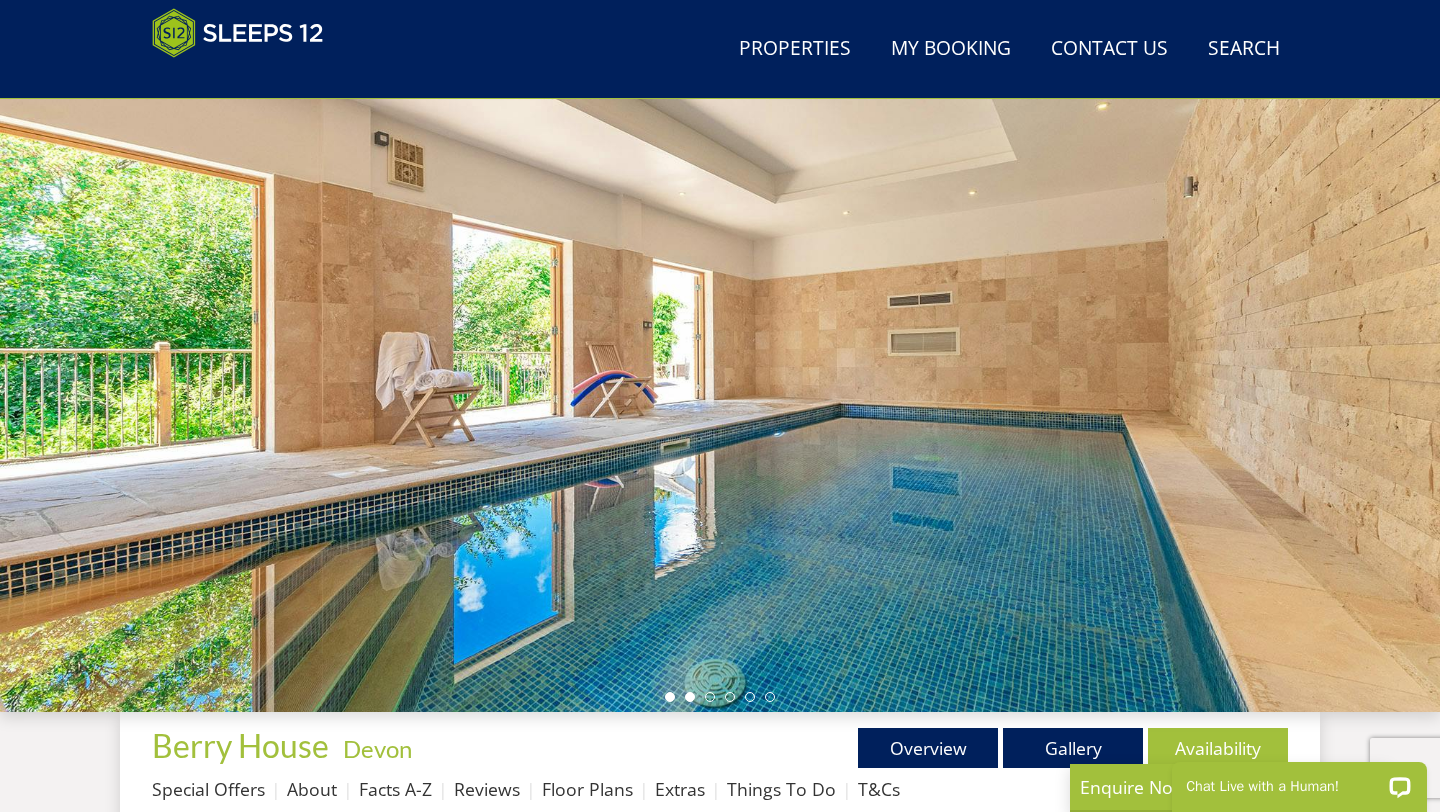 click at bounding box center (690, 697) 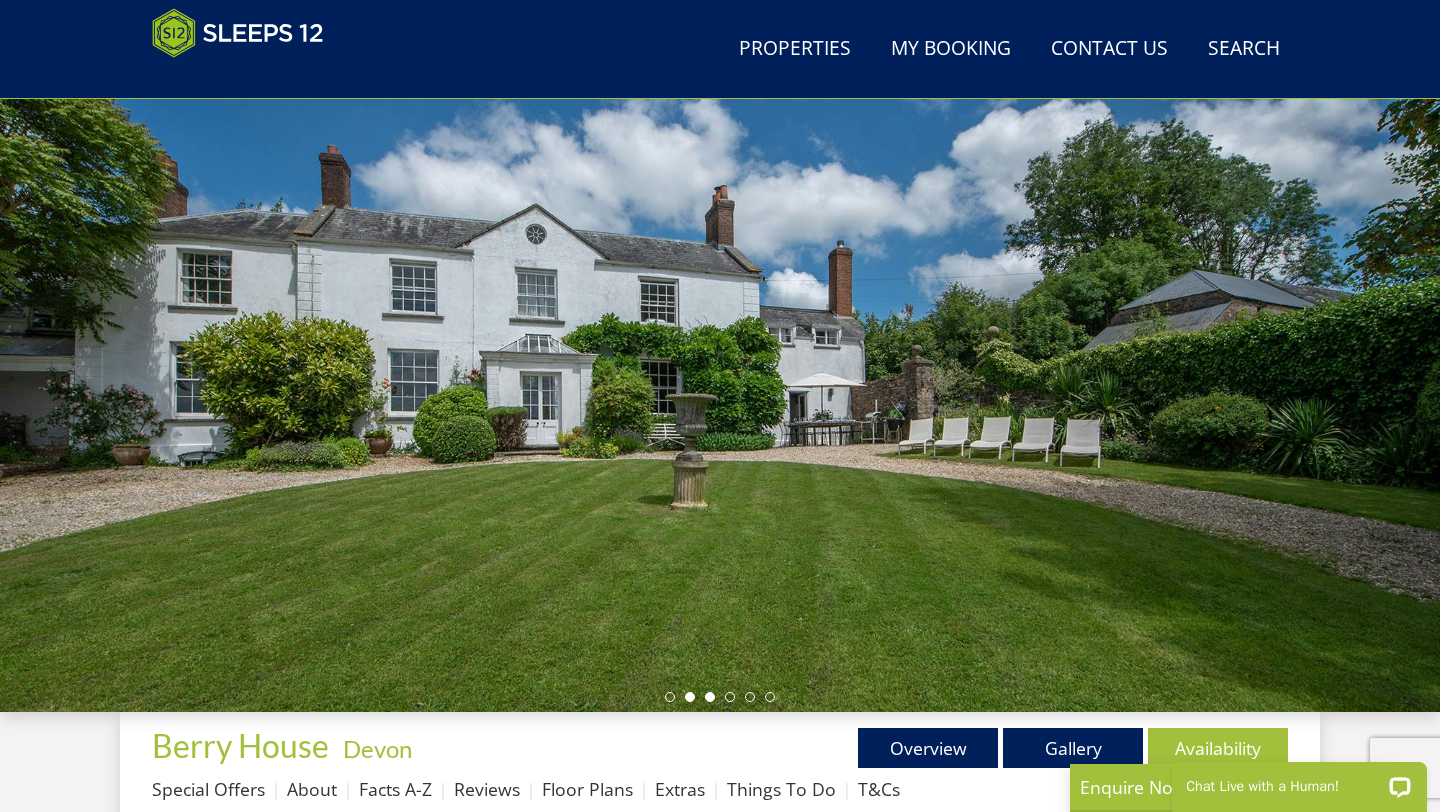 click at bounding box center [710, 697] 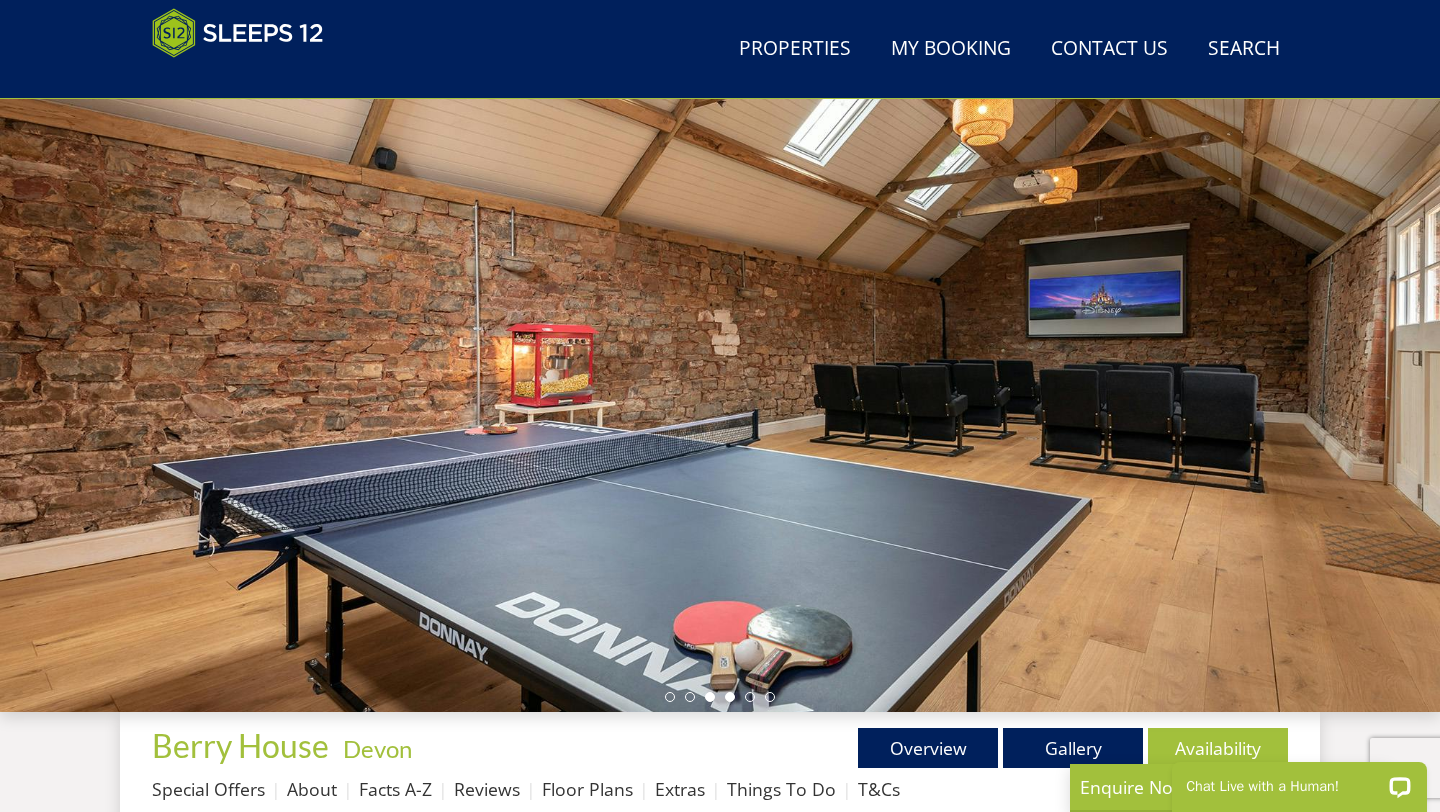 click at bounding box center [730, 697] 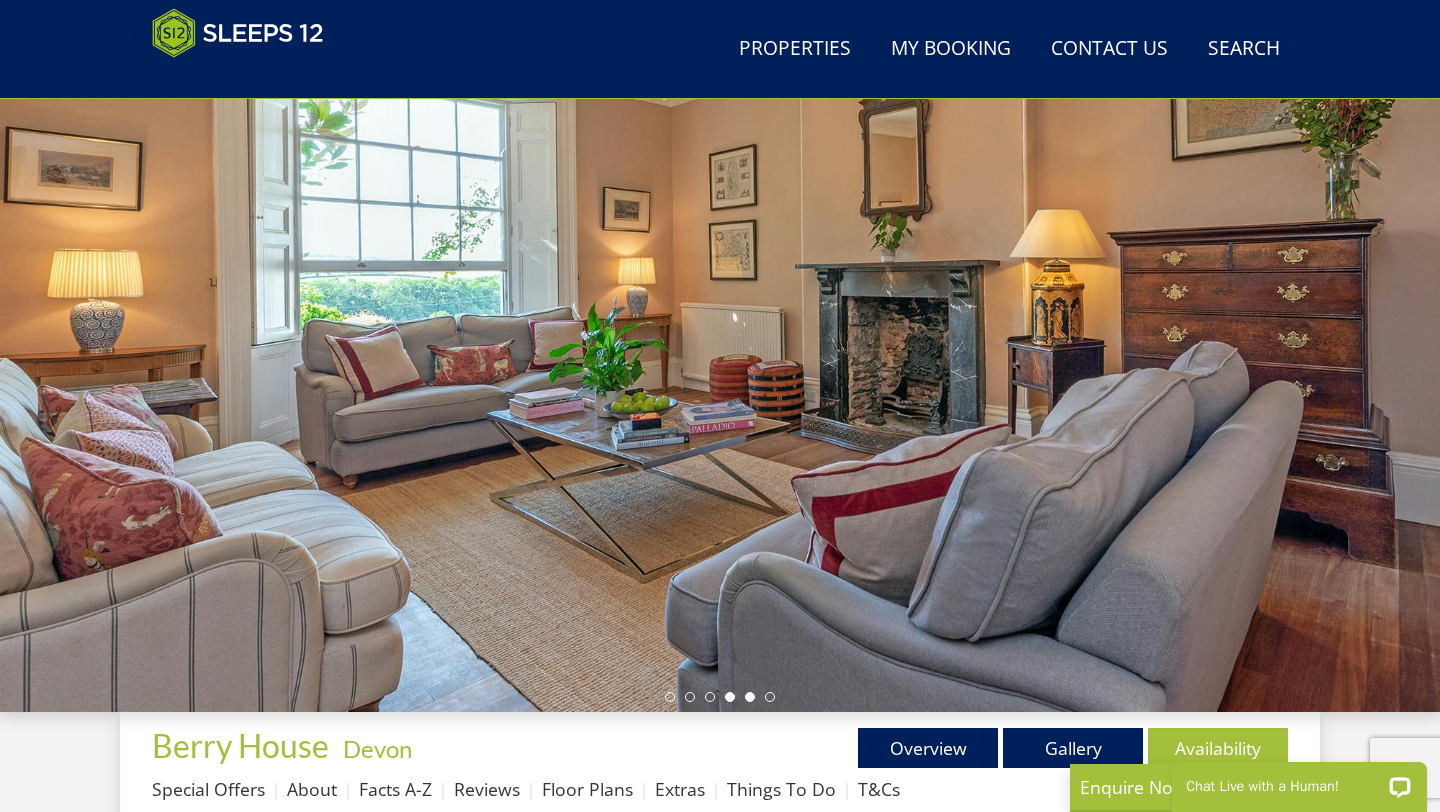 click at bounding box center (750, 697) 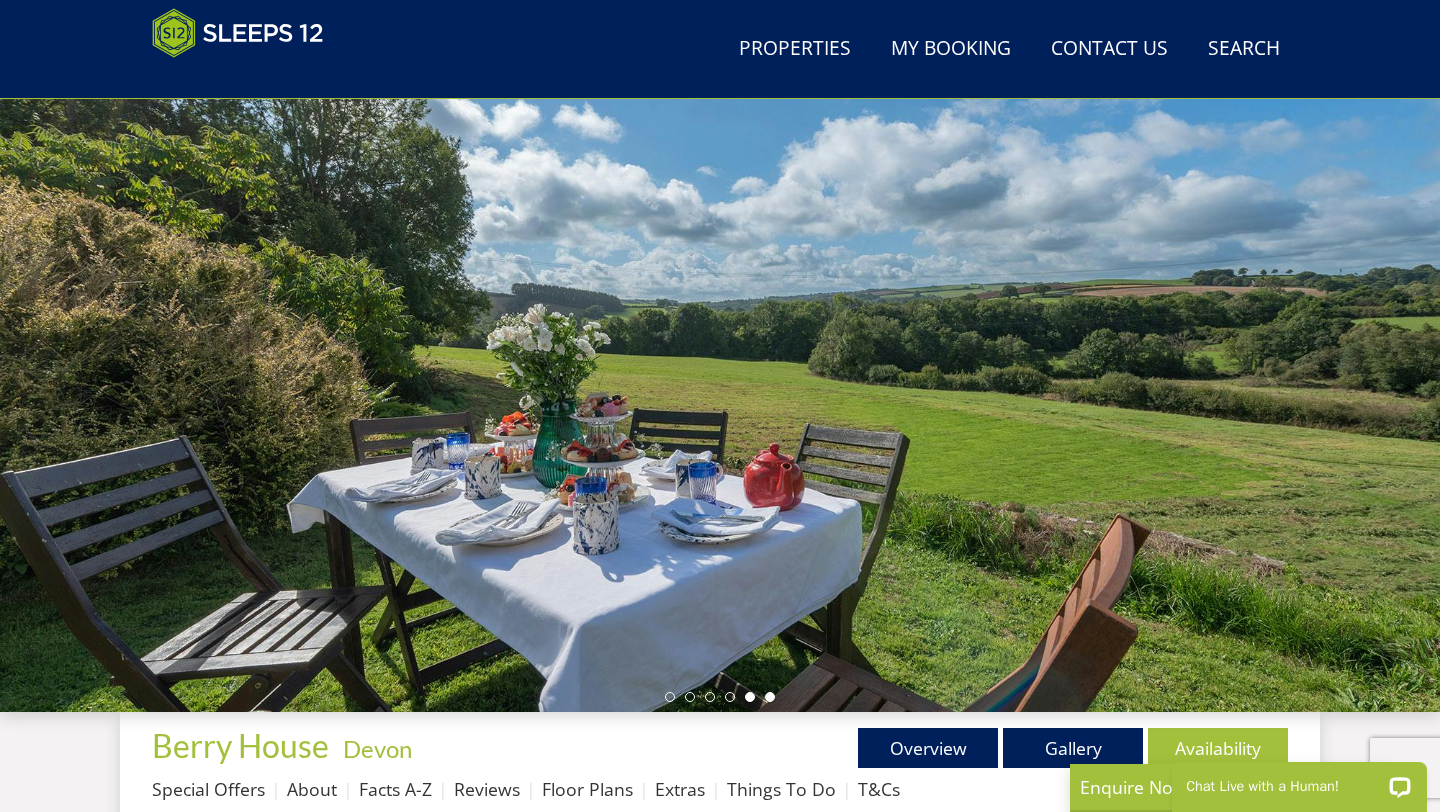 click at bounding box center [770, 697] 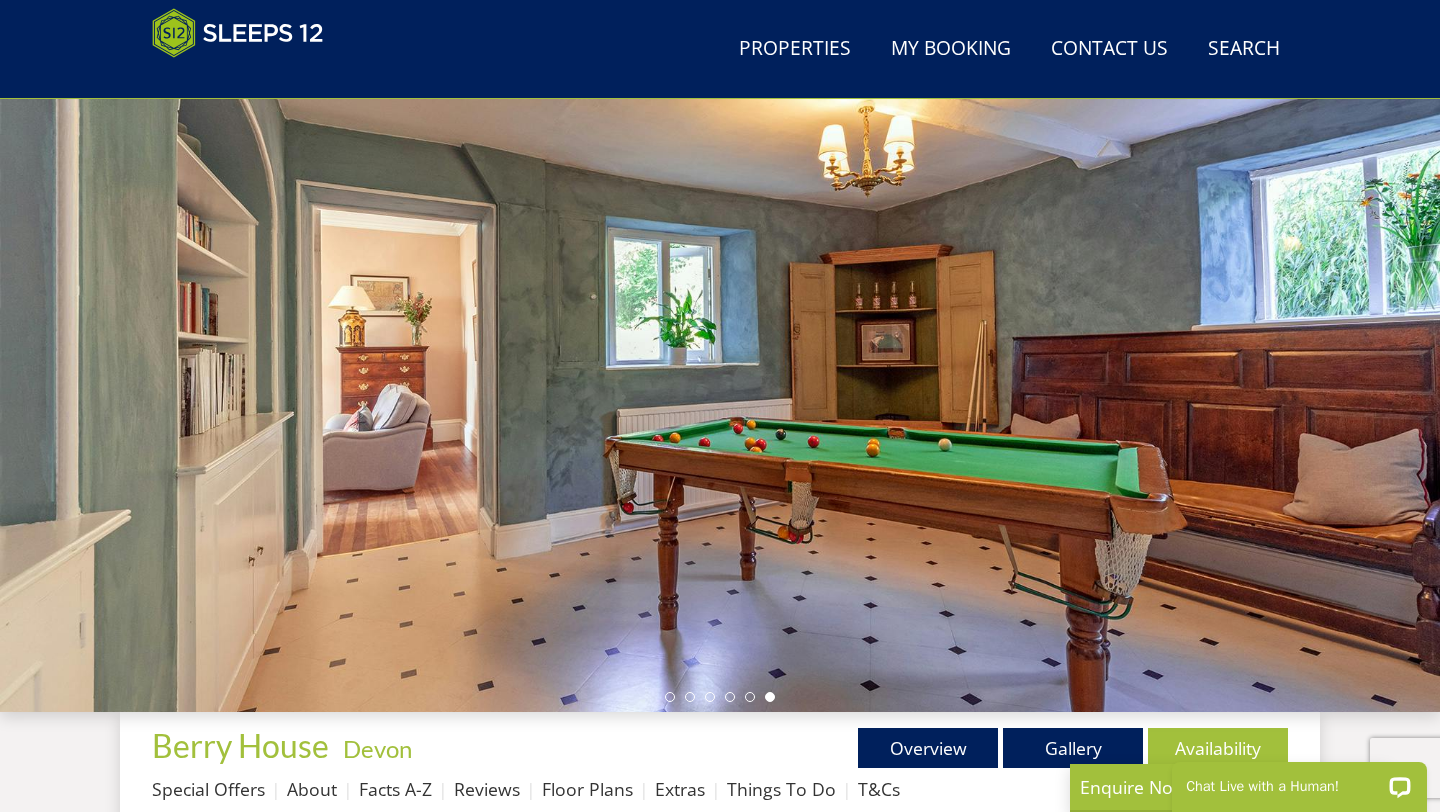 scroll, scrollTop: 2174, scrollLeft: 0, axis: vertical 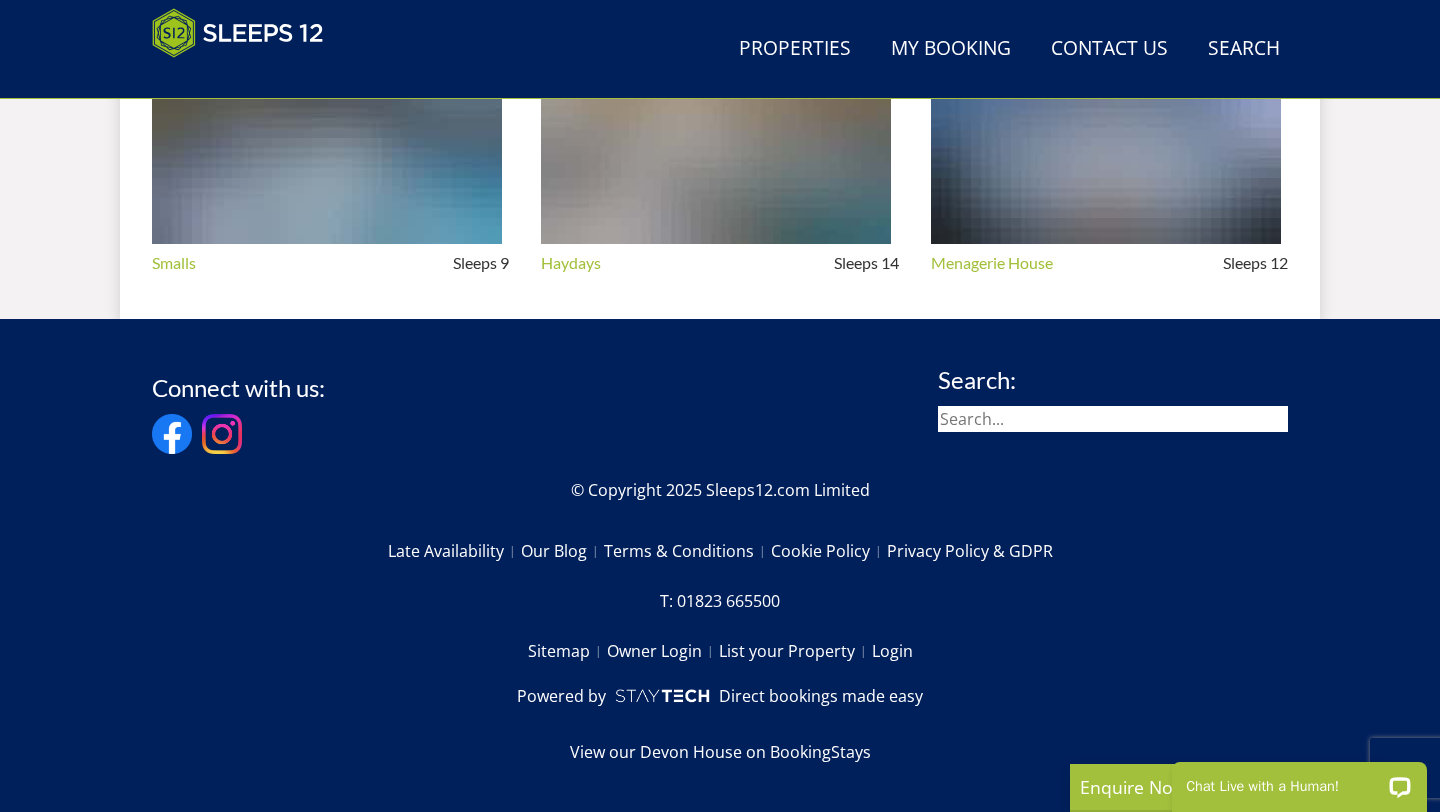 select on "16" 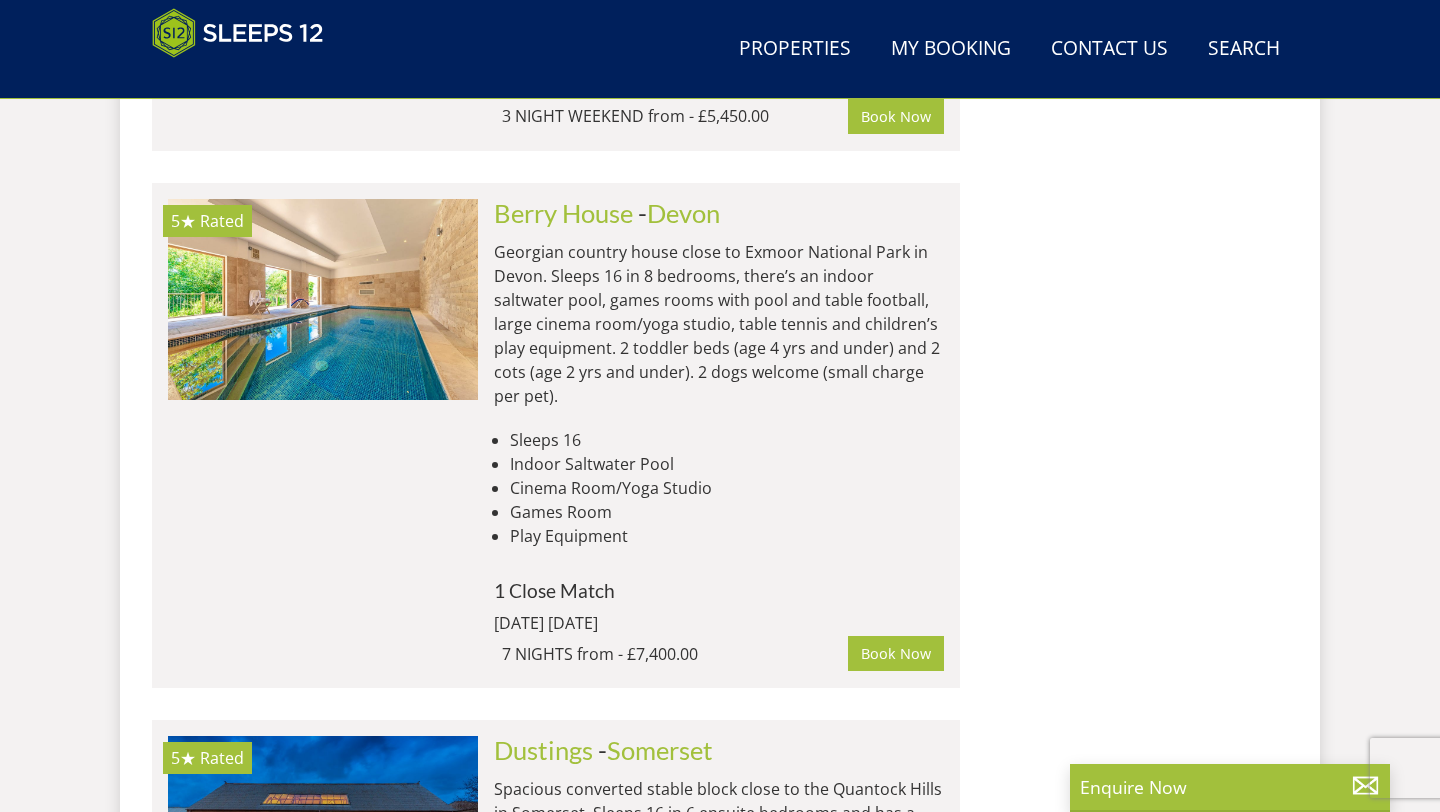 scroll, scrollTop: 2282, scrollLeft: 0, axis: vertical 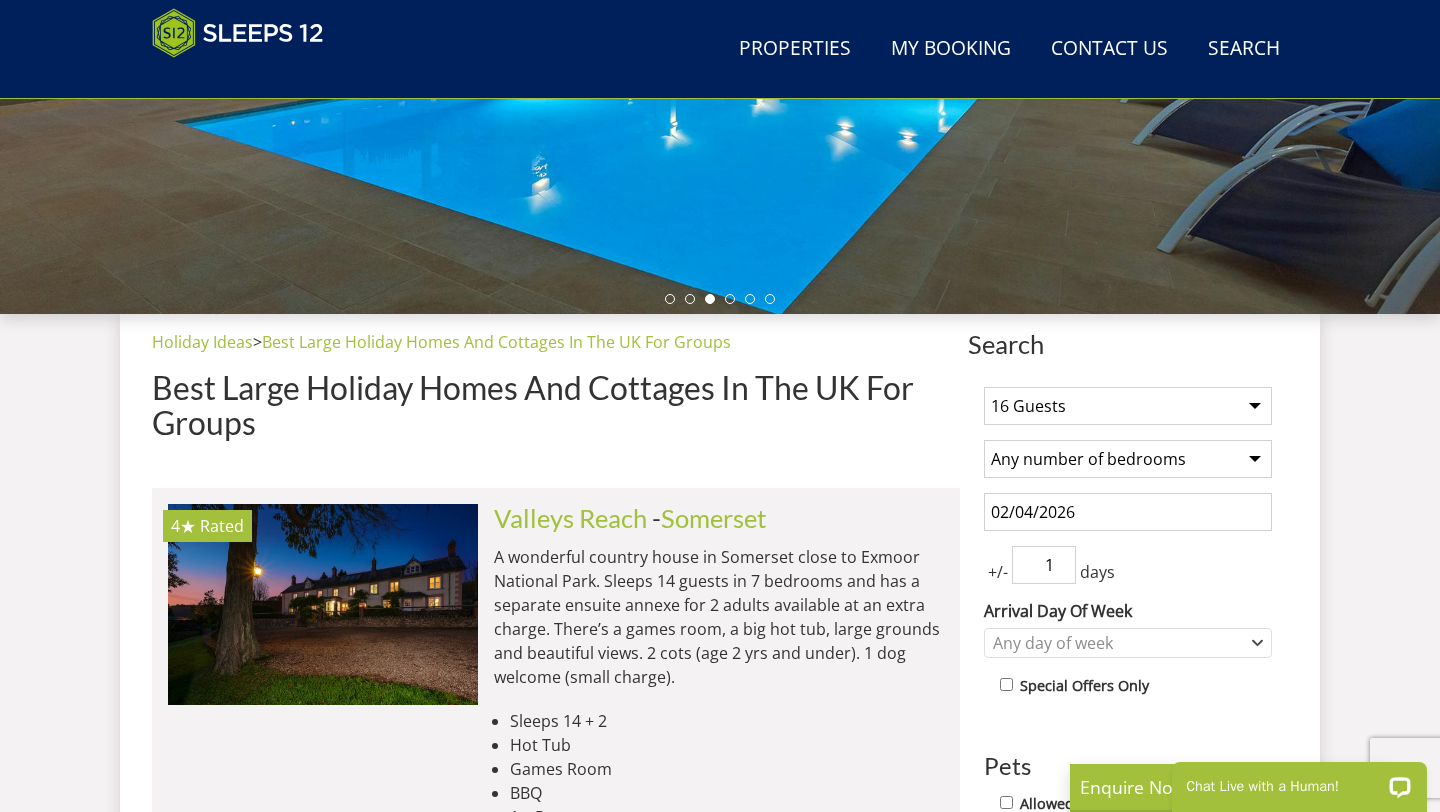 click on "02/04/2026" at bounding box center (1128, 512) 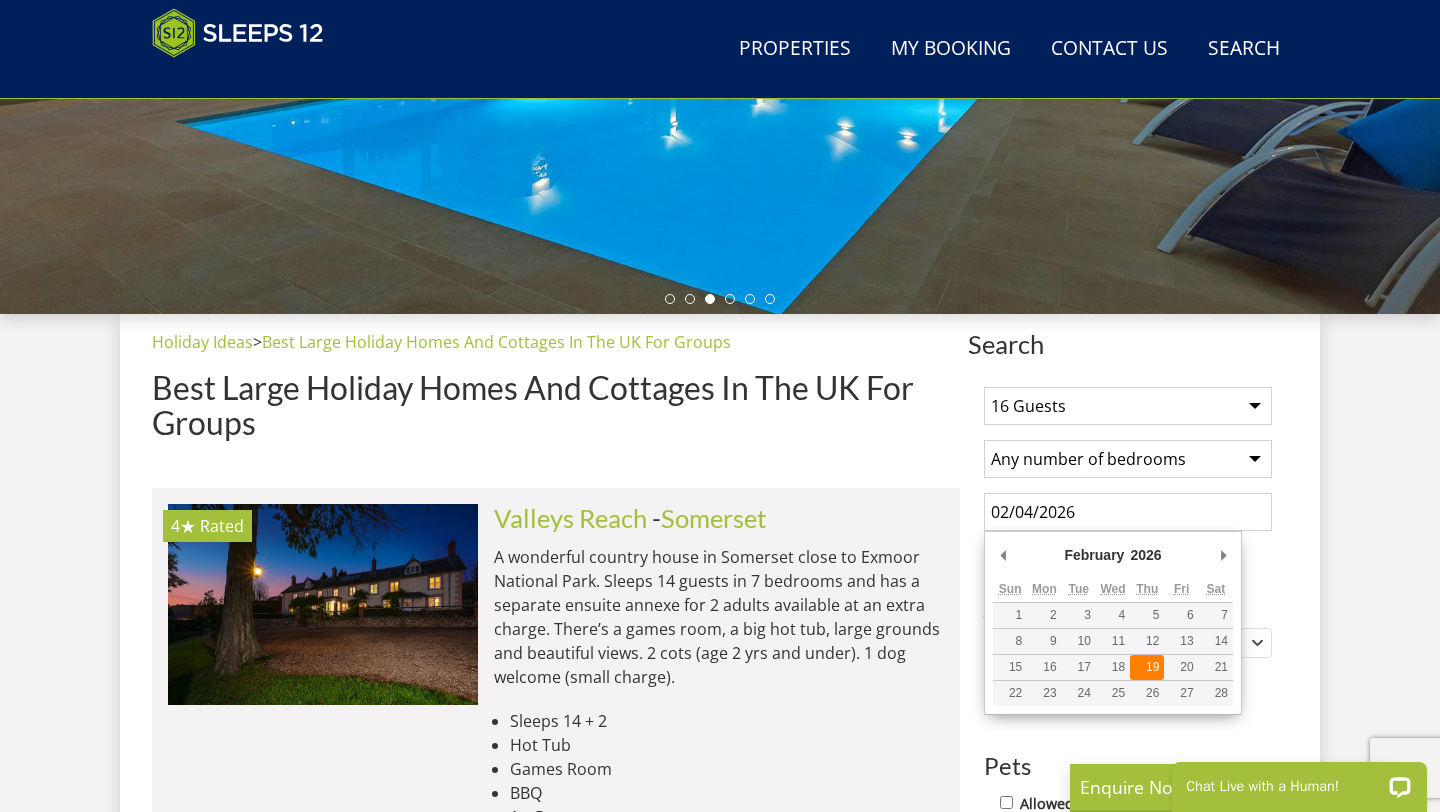 type on "19/02/2026" 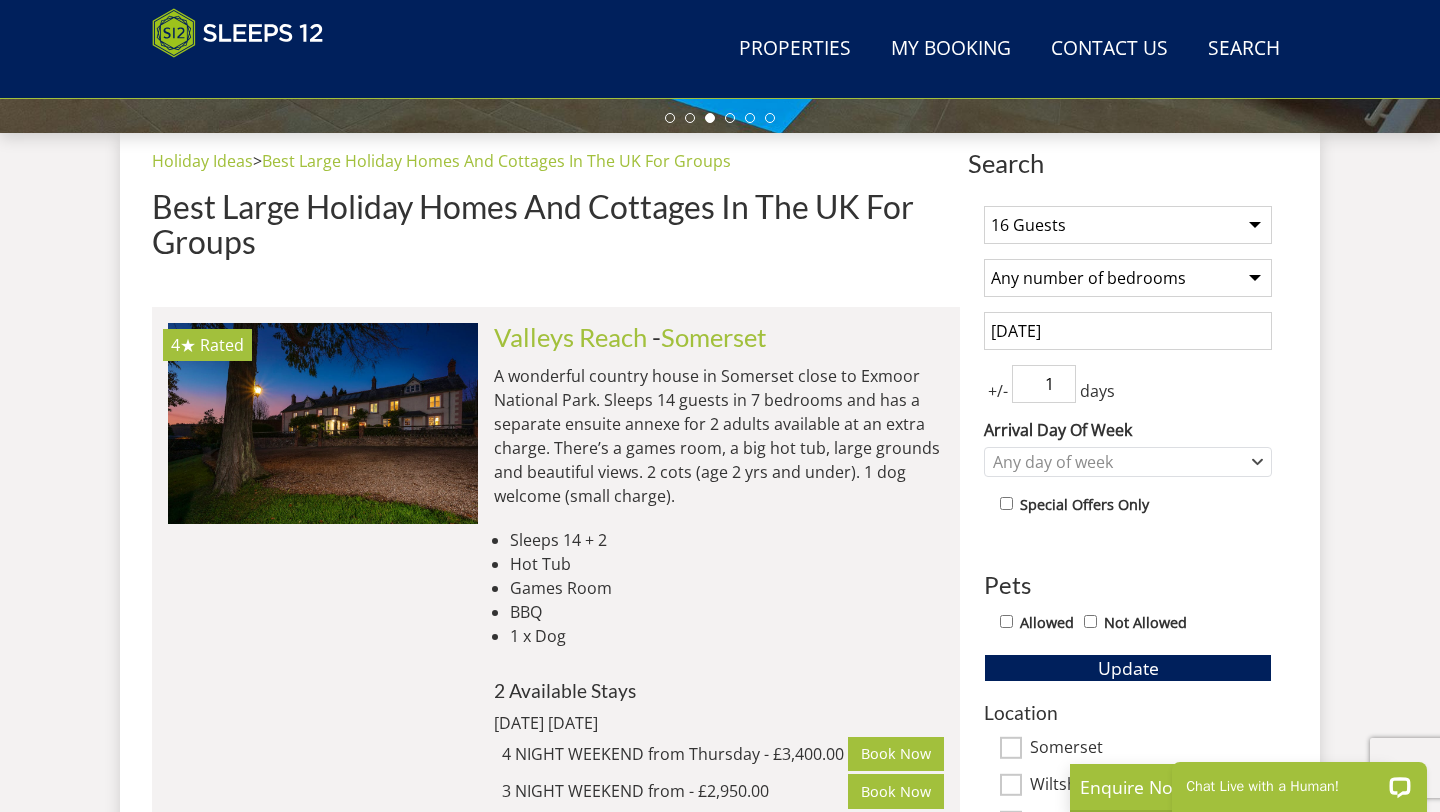 scroll, scrollTop: 715, scrollLeft: 0, axis: vertical 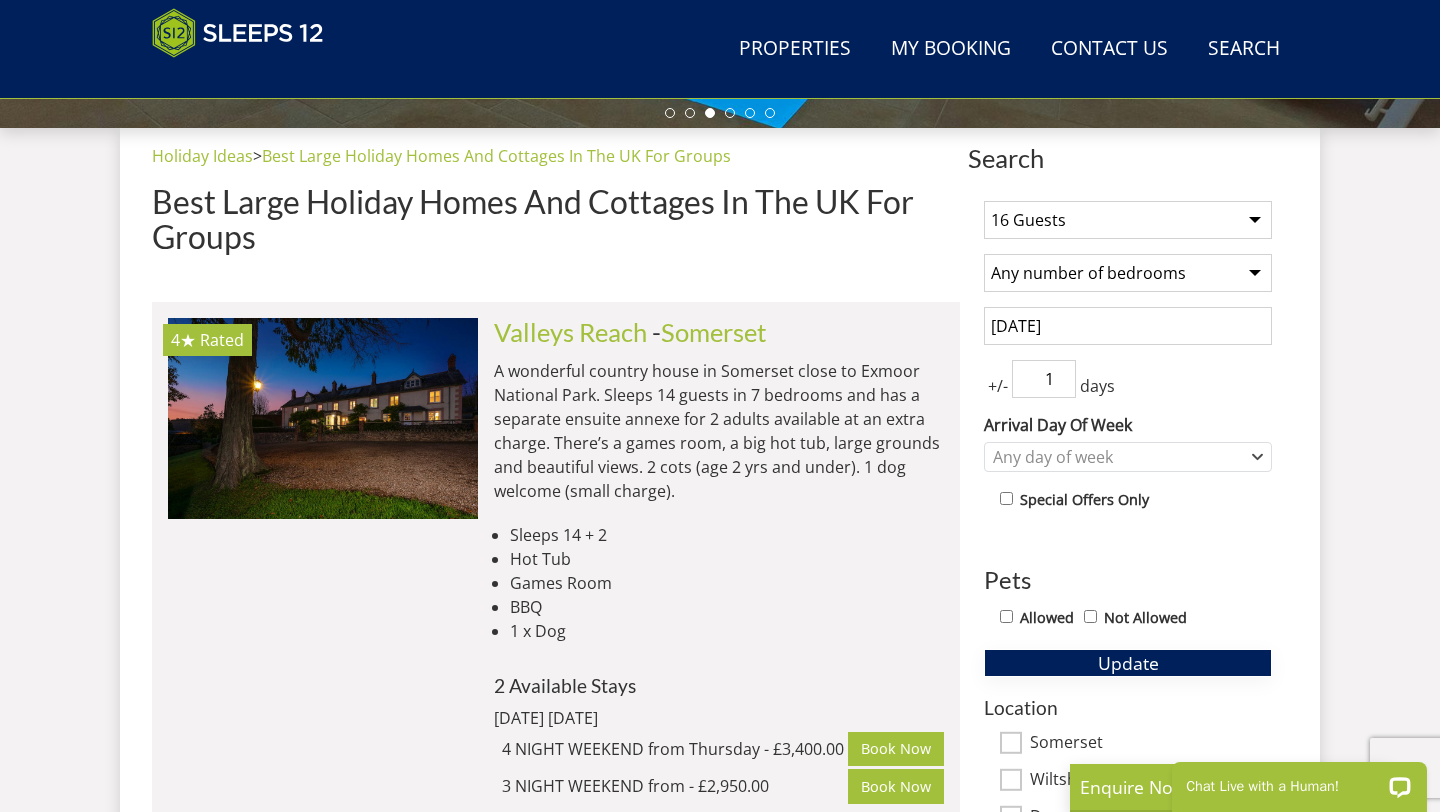 click on "Update" at bounding box center [1128, 663] 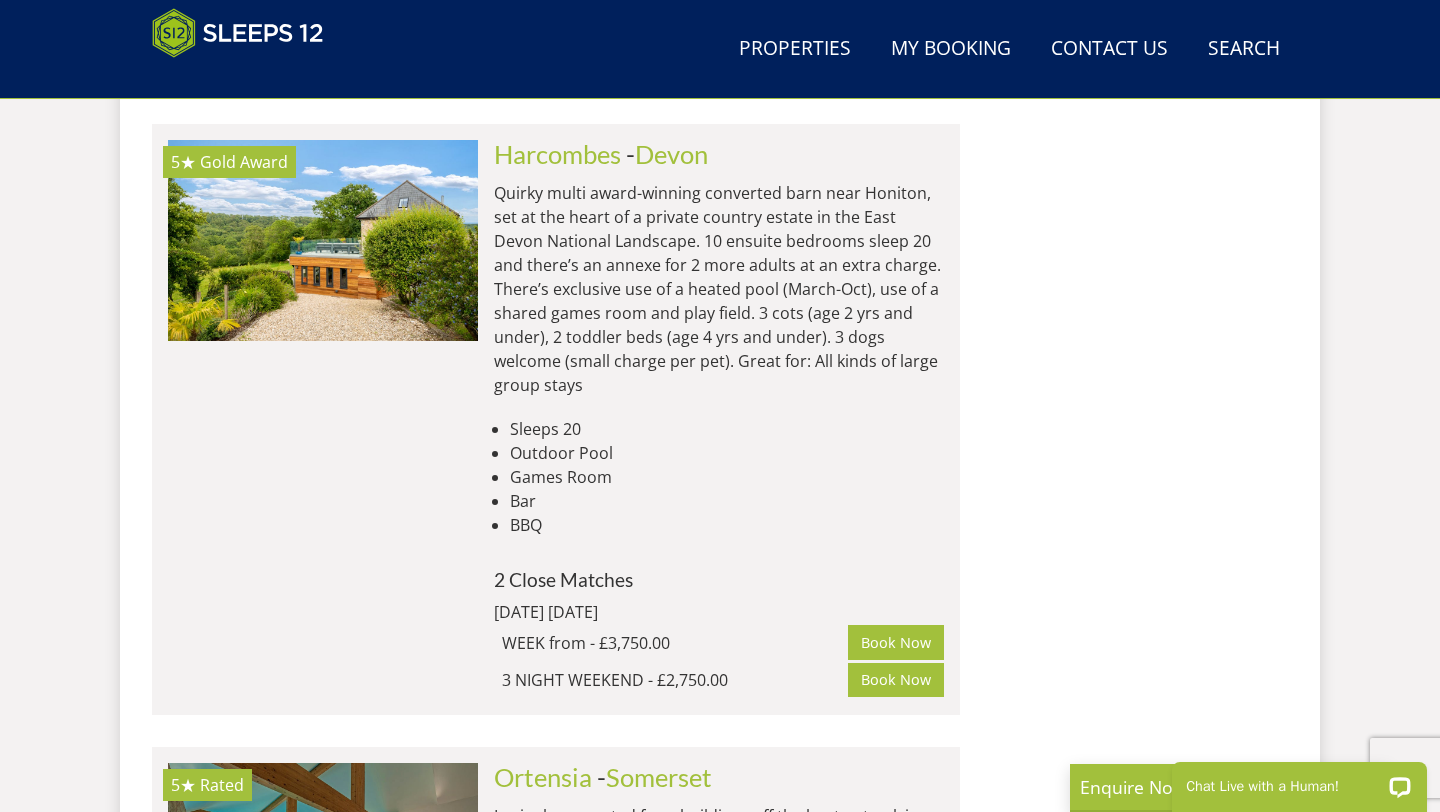 scroll, scrollTop: 7675, scrollLeft: 0, axis: vertical 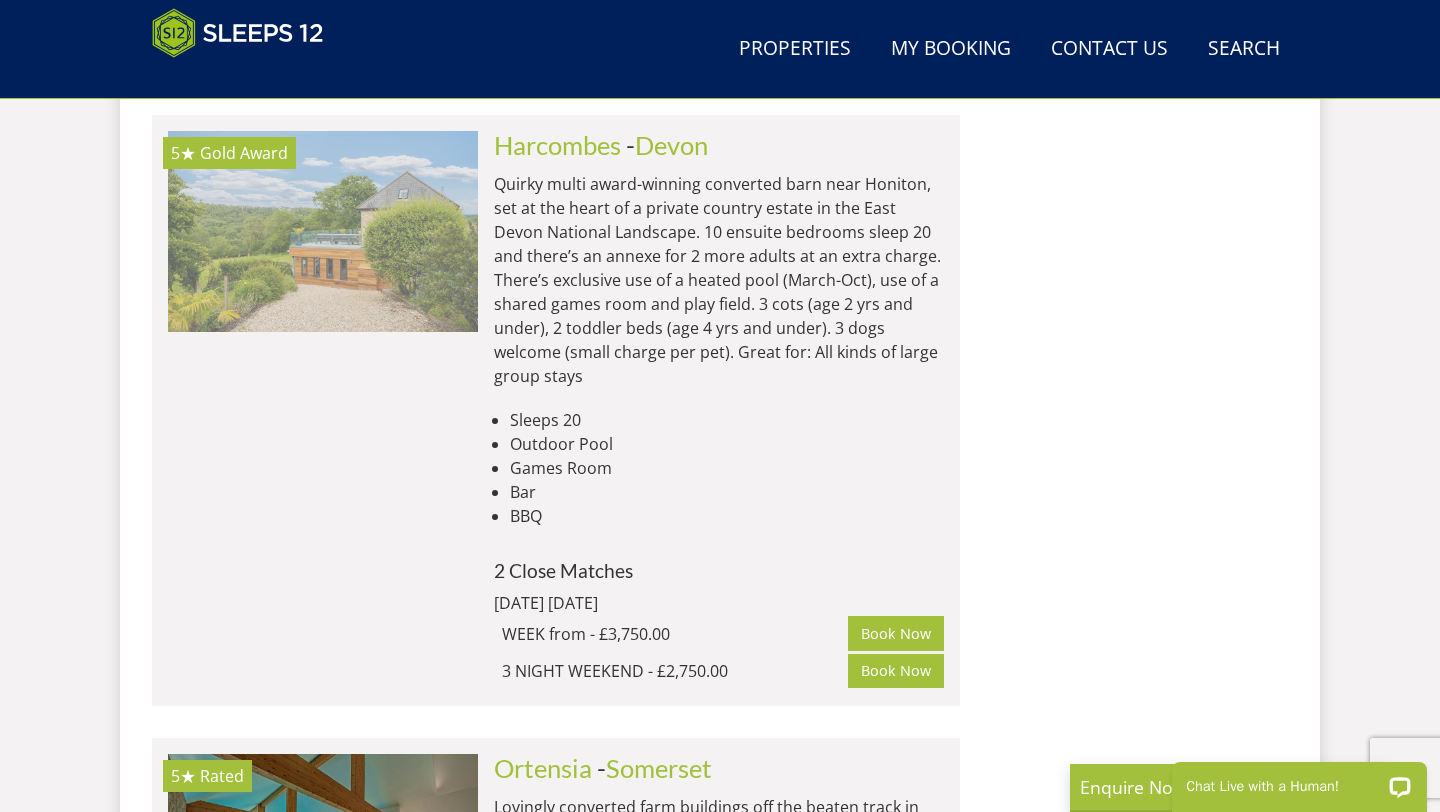 click at bounding box center [323, 231] 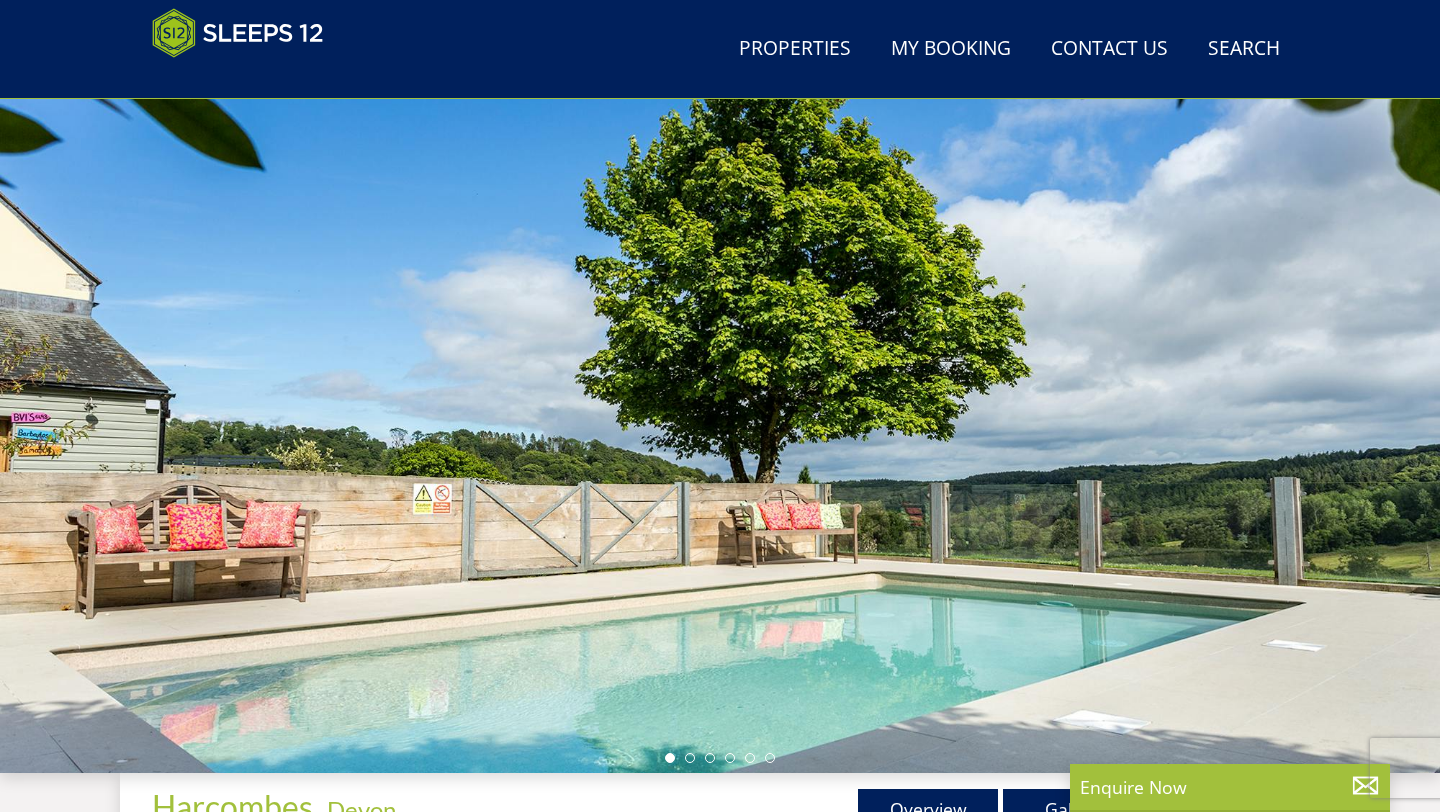 scroll, scrollTop: 382, scrollLeft: 0, axis: vertical 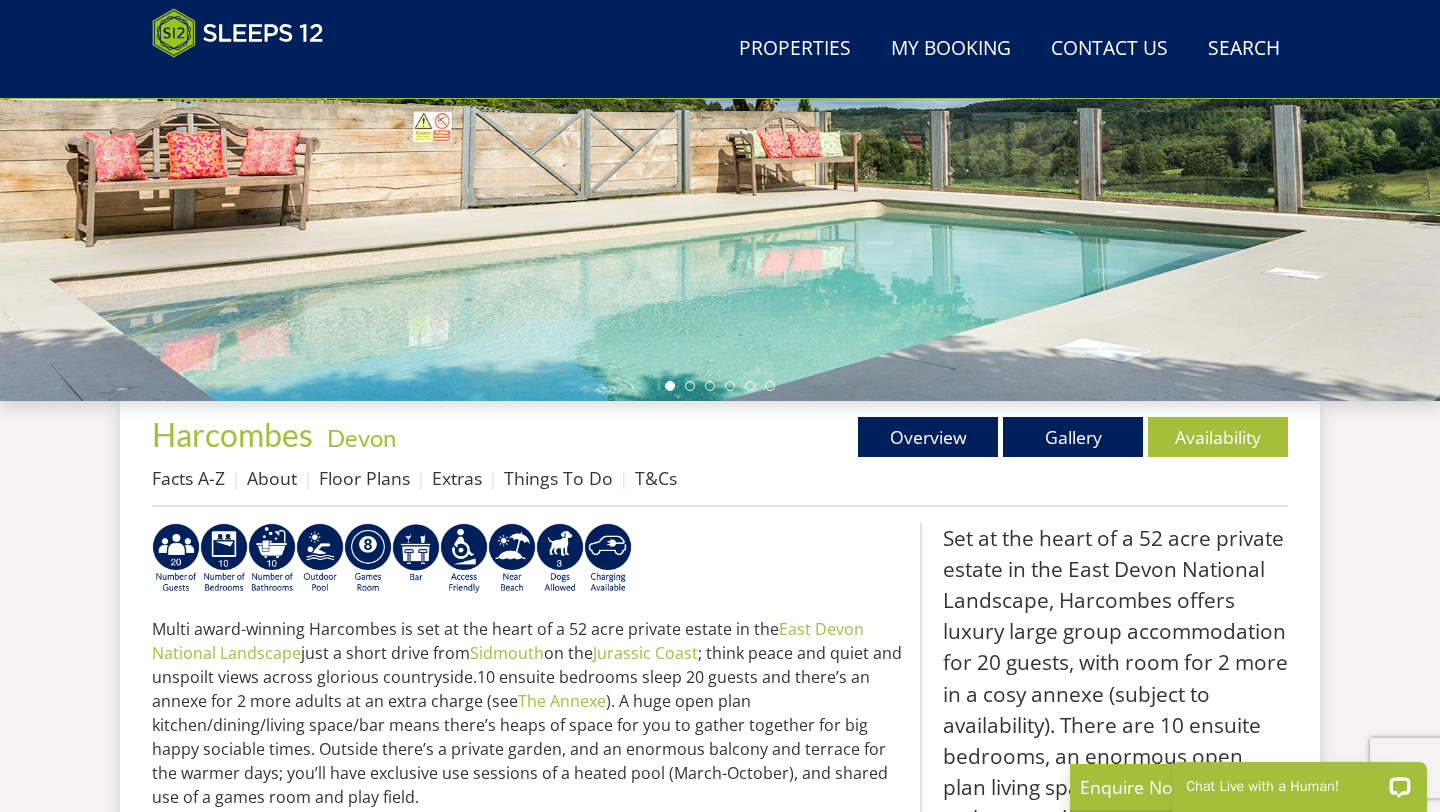 select on "16" 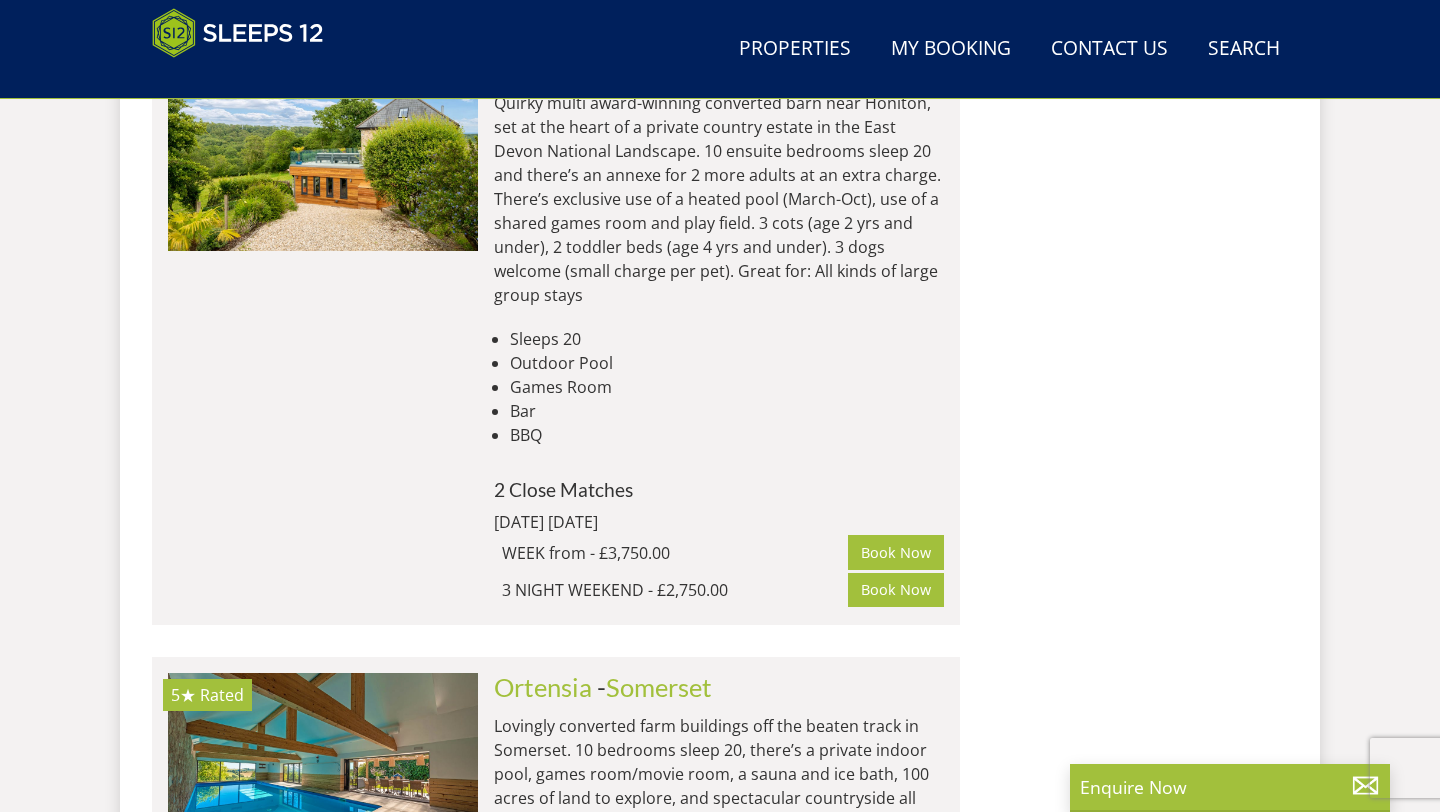 scroll, scrollTop: 8106, scrollLeft: 0, axis: vertical 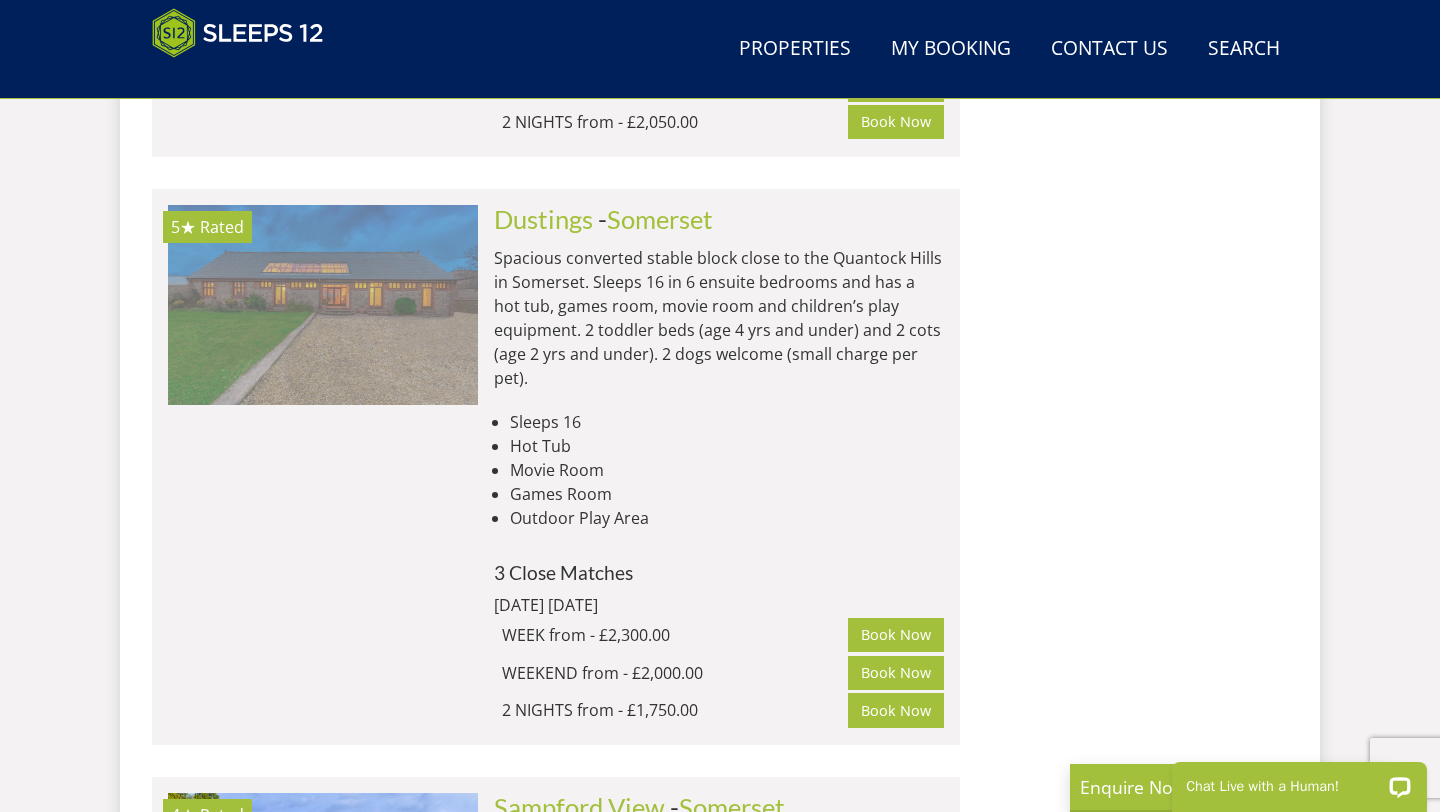 click at bounding box center (323, 305) 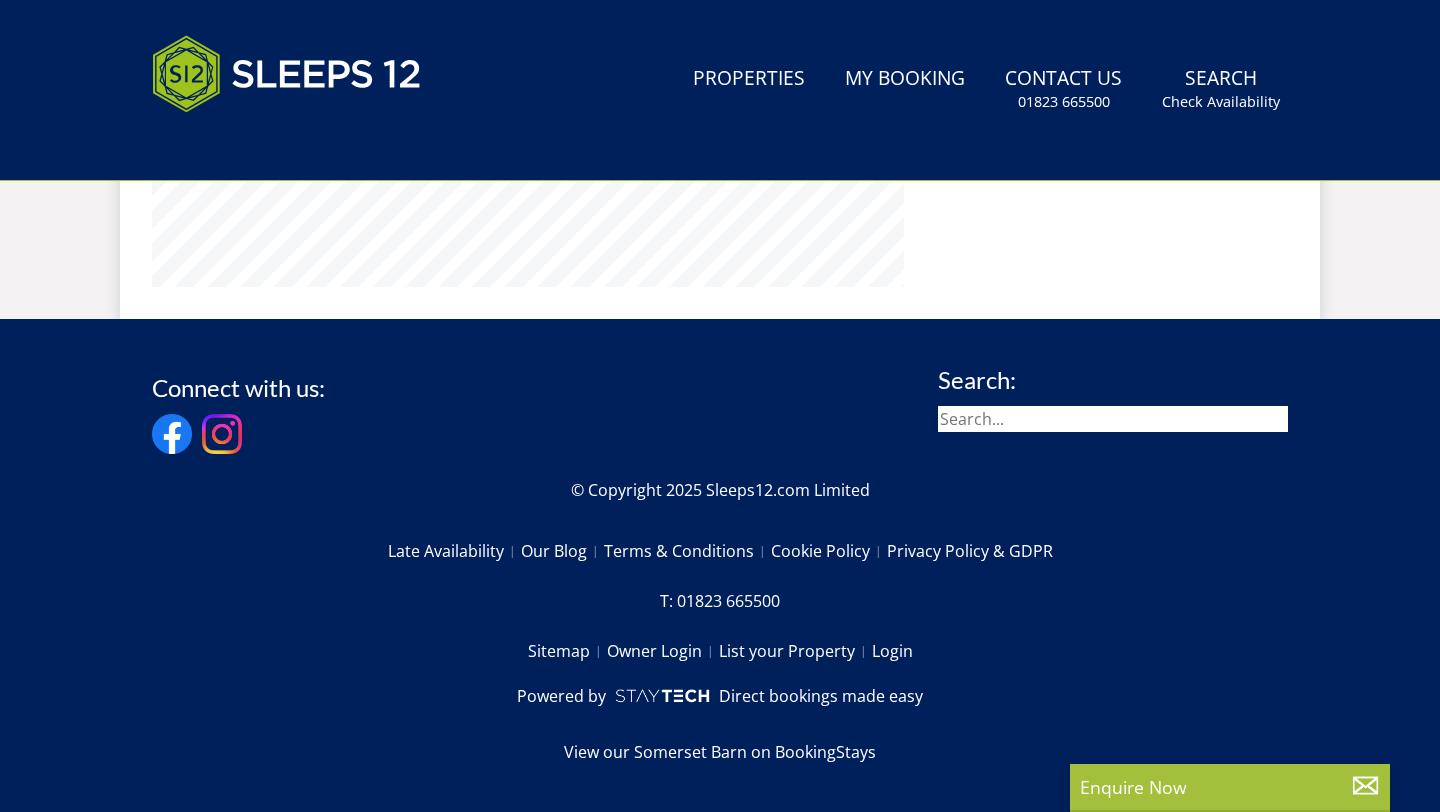 scroll, scrollTop: 0, scrollLeft: 0, axis: both 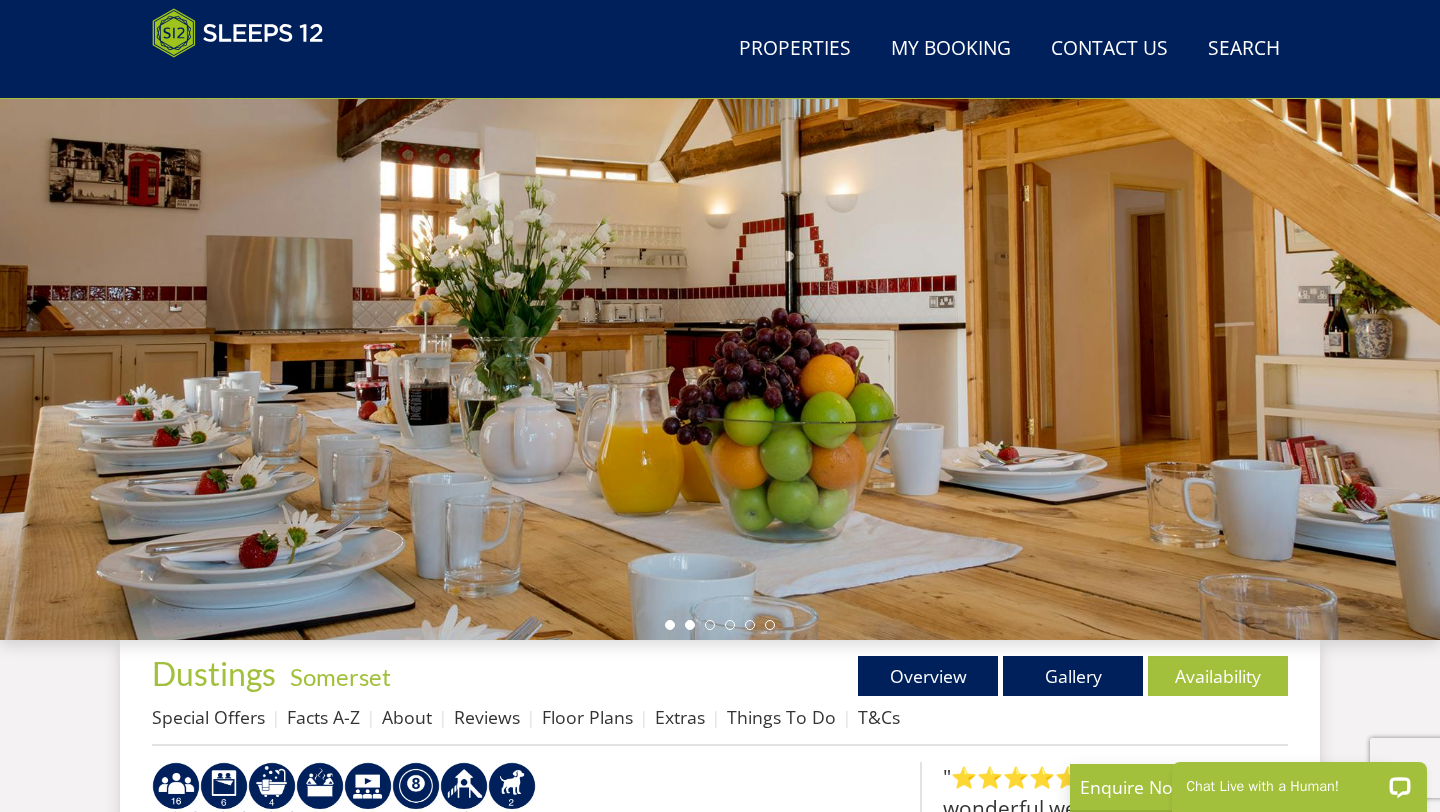 click at bounding box center (690, 625) 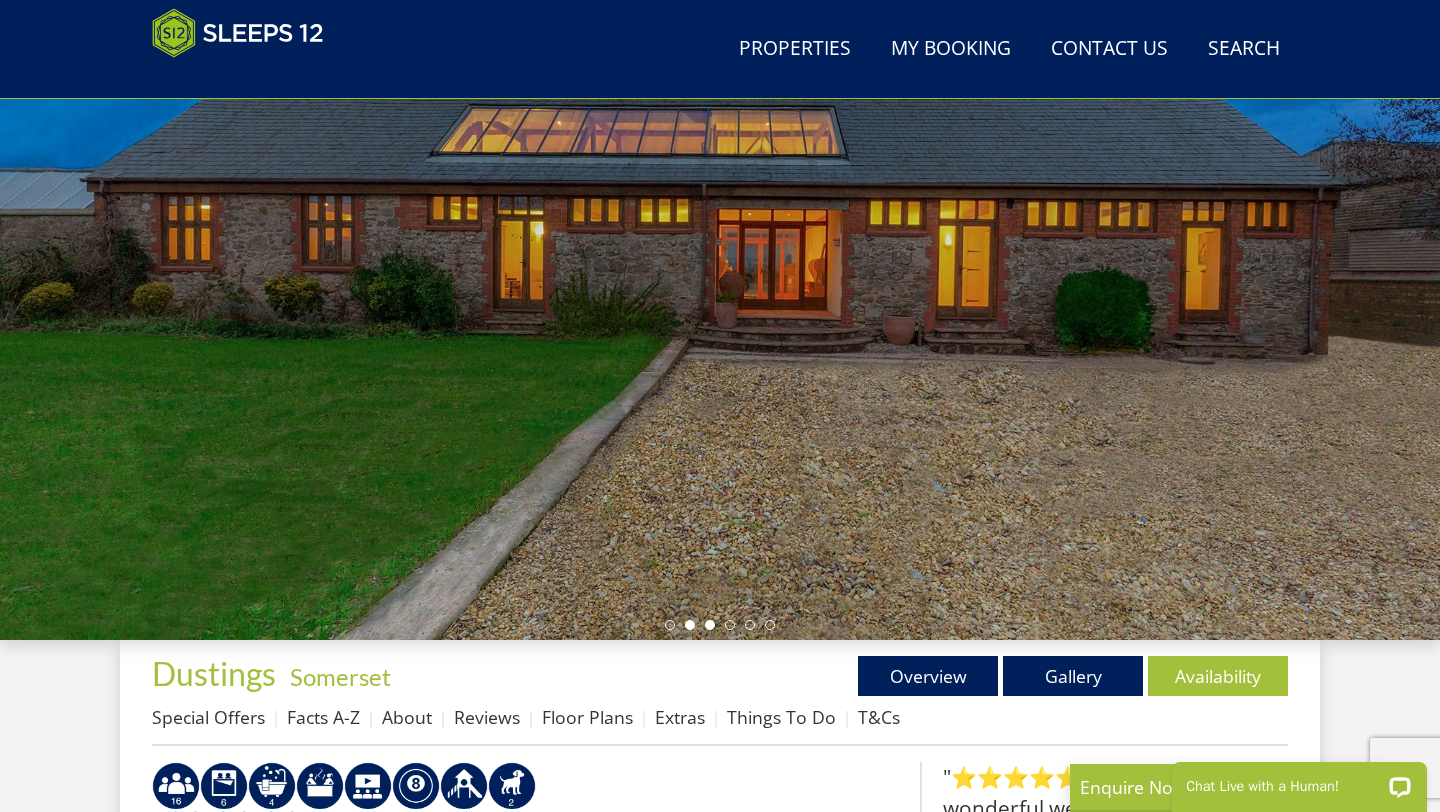 click at bounding box center [710, 625] 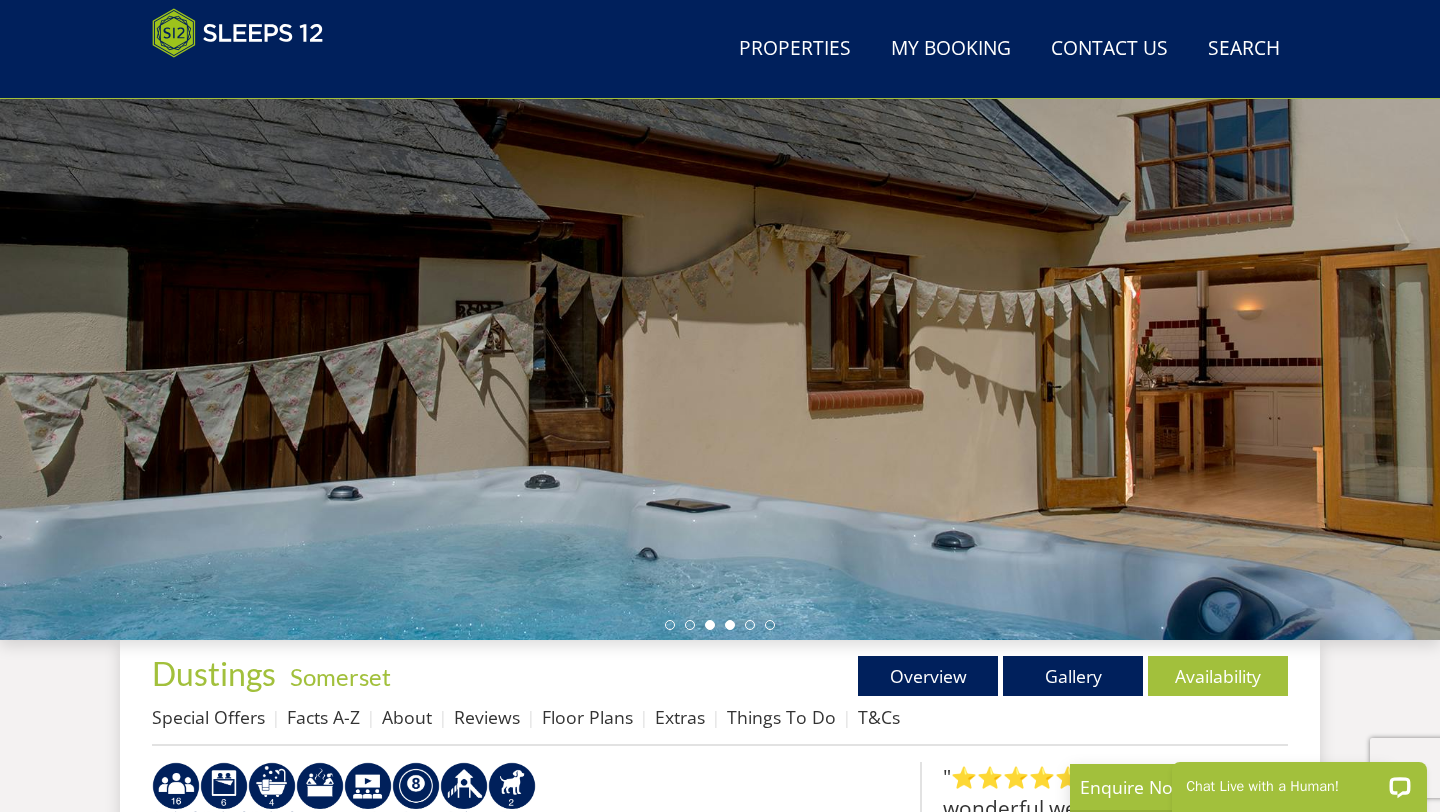 click at bounding box center [730, 625] 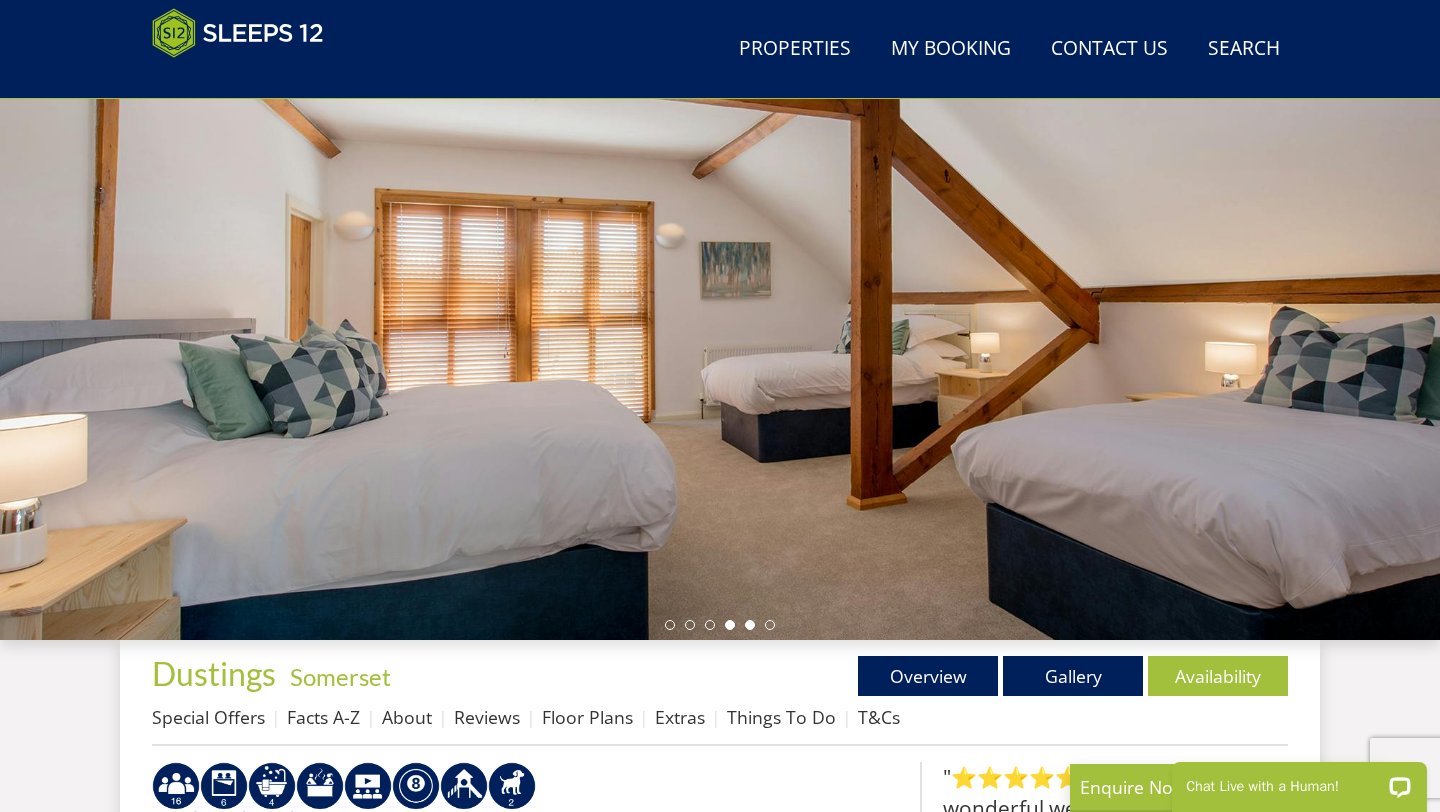 click at bounding box center (750, 625) 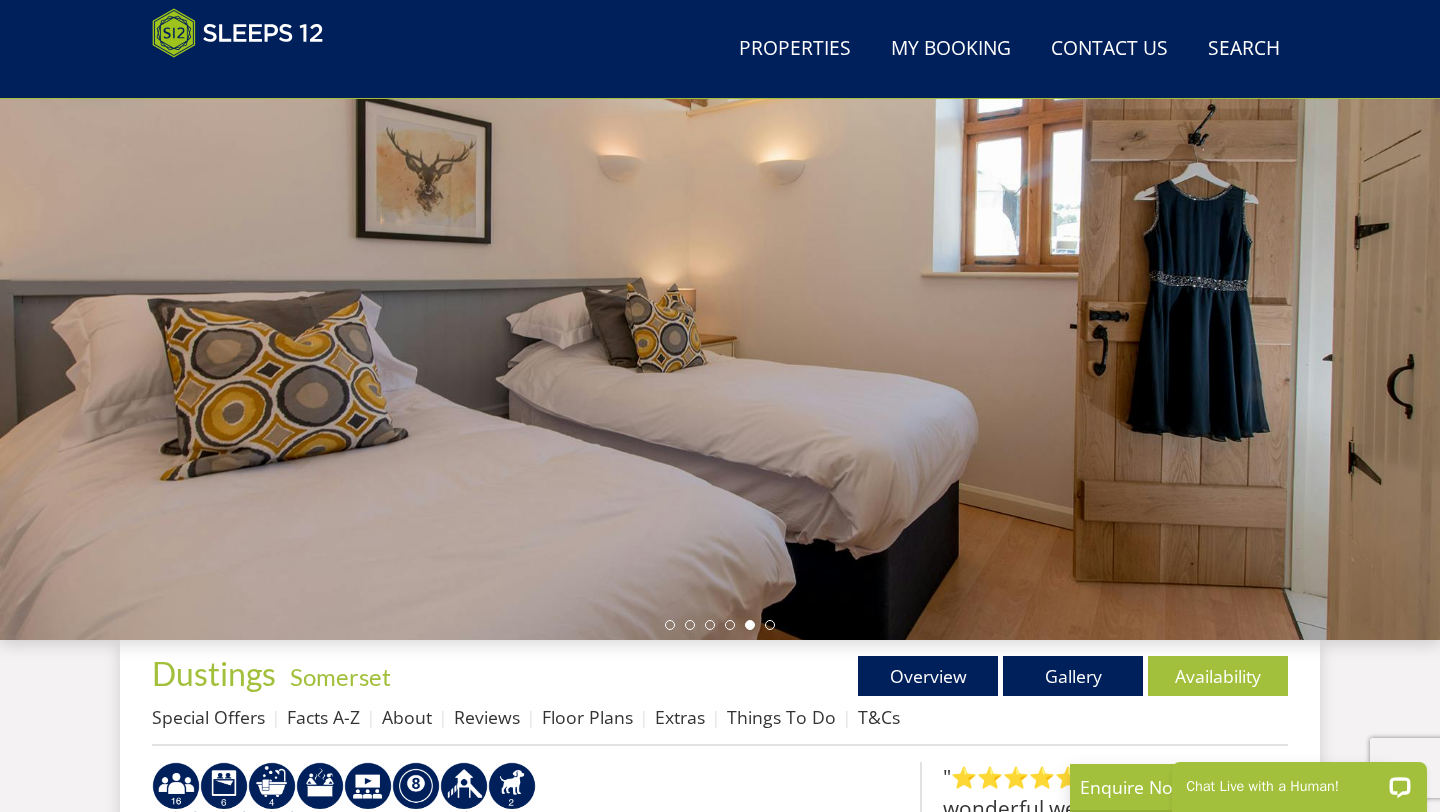 click at bounding box center [720, 290] 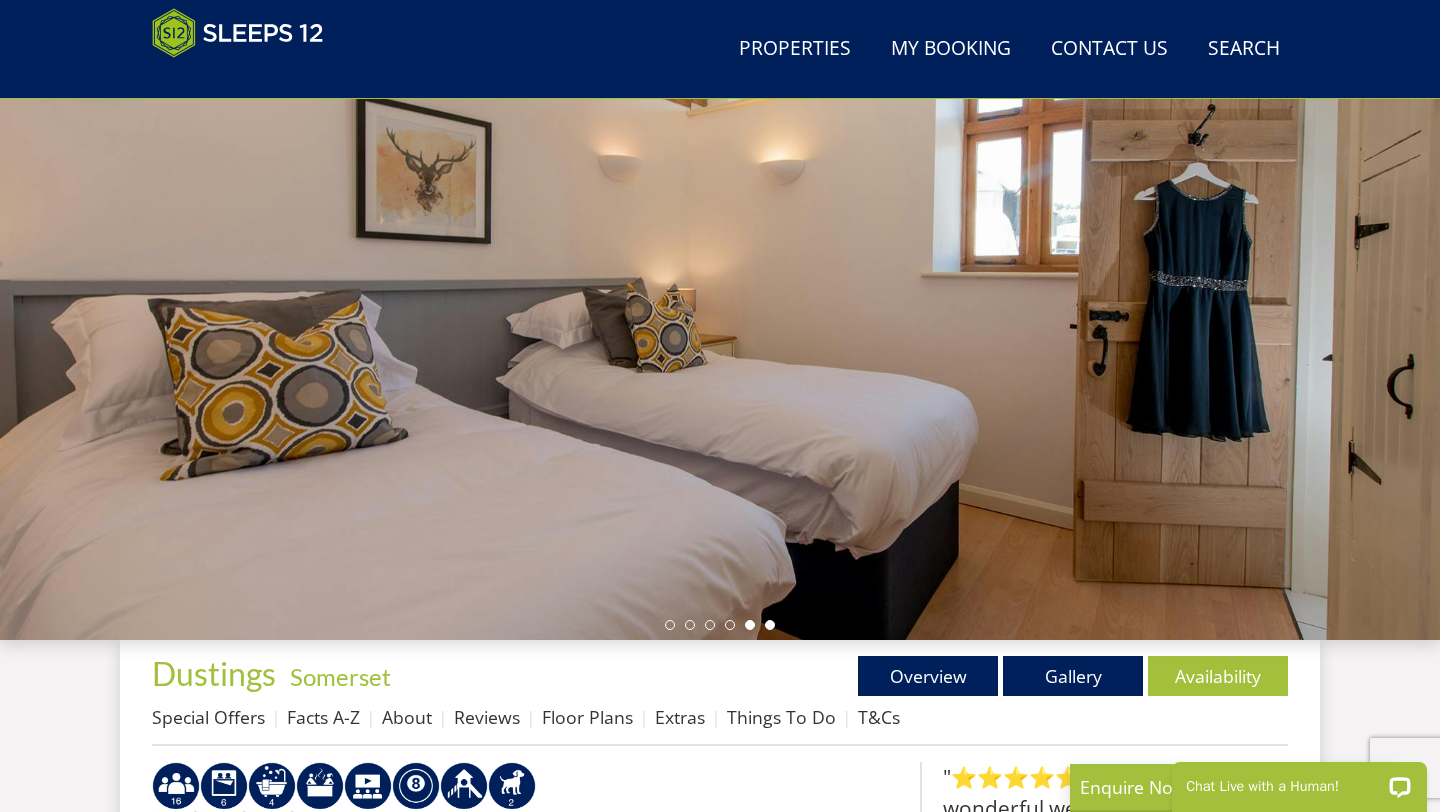 click at bounding box center [770, 625] 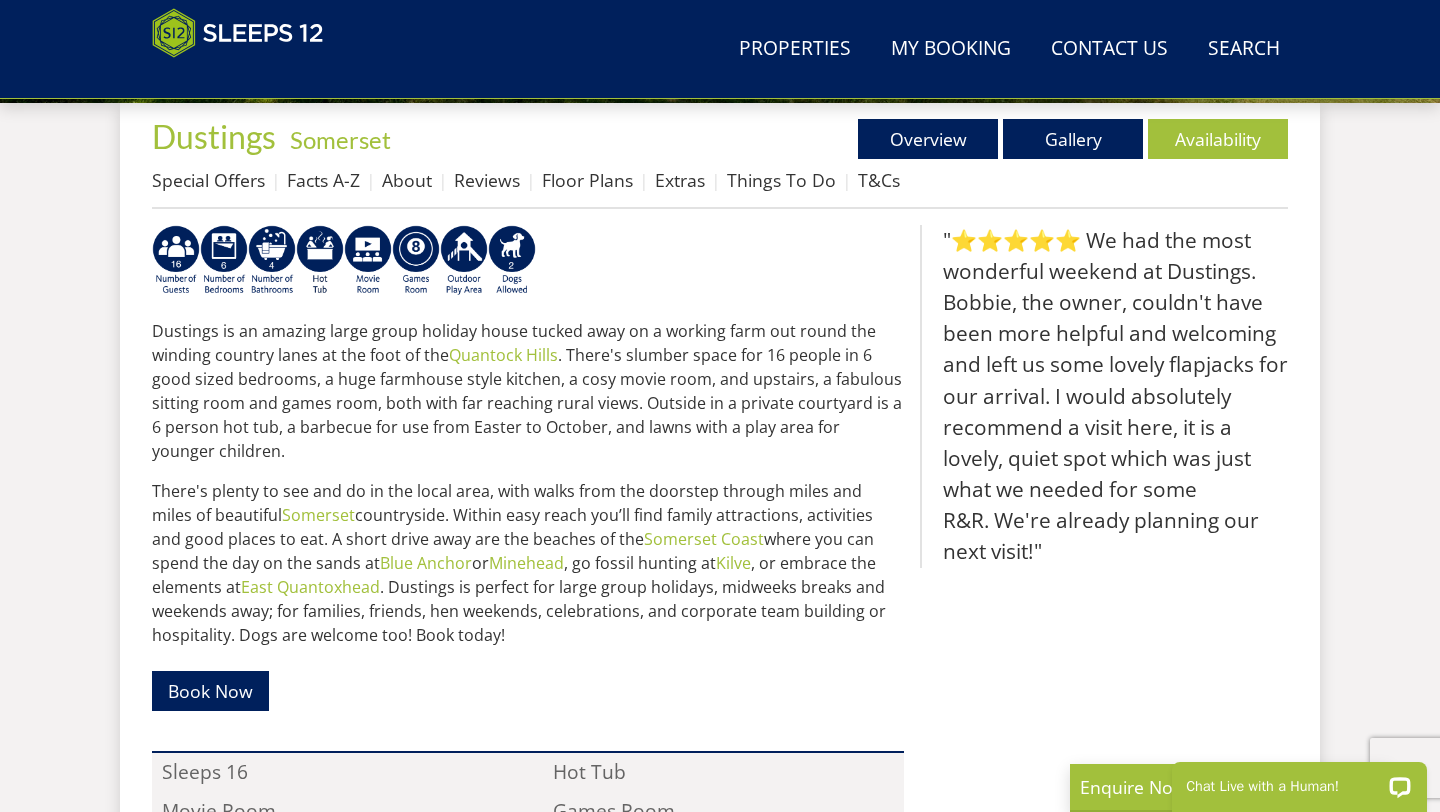 scroll, scrollTop: 787, scrollLeft: 0, axis: vertical 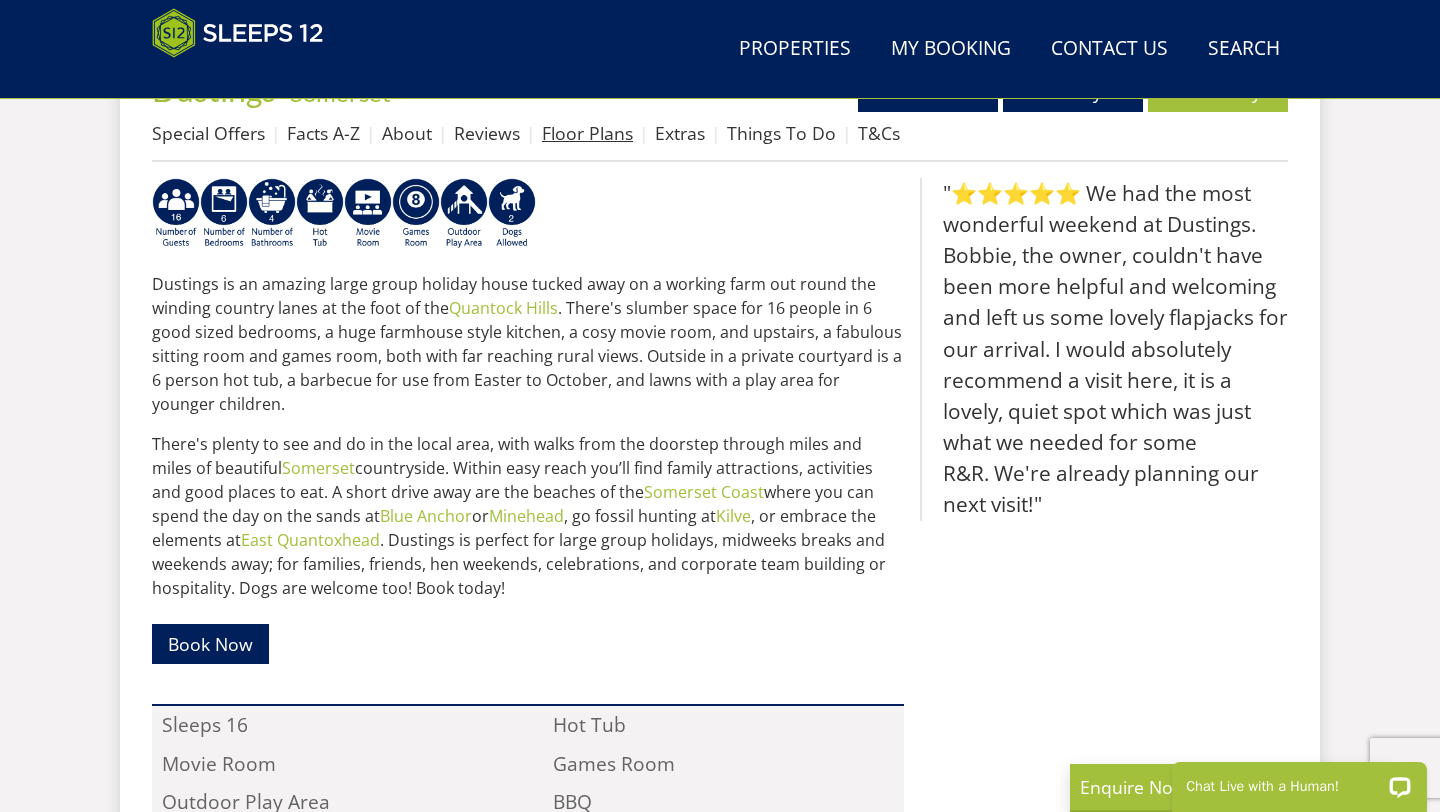 click on "Floor Plans" at bounding box center (587, 133) 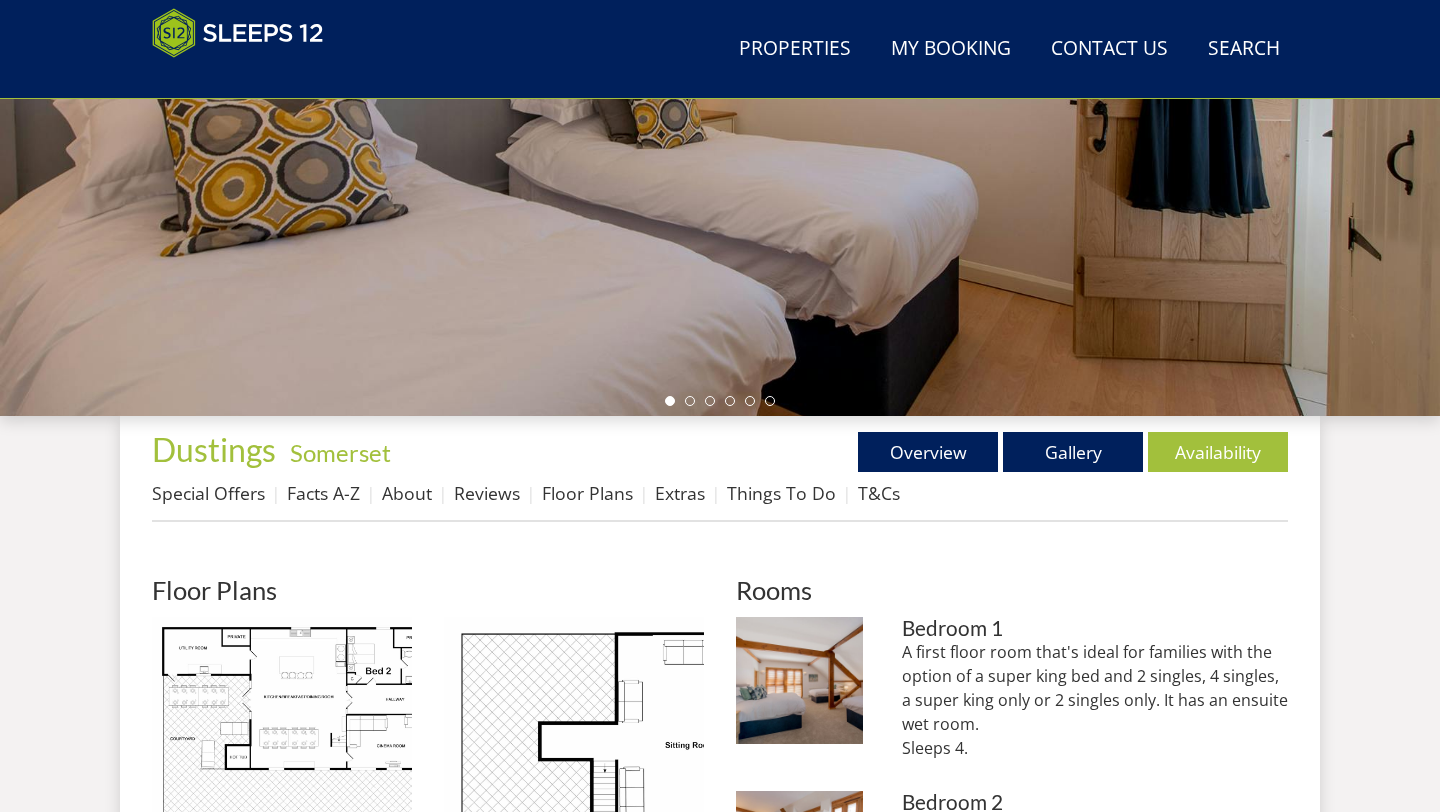 scroll, scrollTop: 640, scrollLeft: 0, axis: vertical 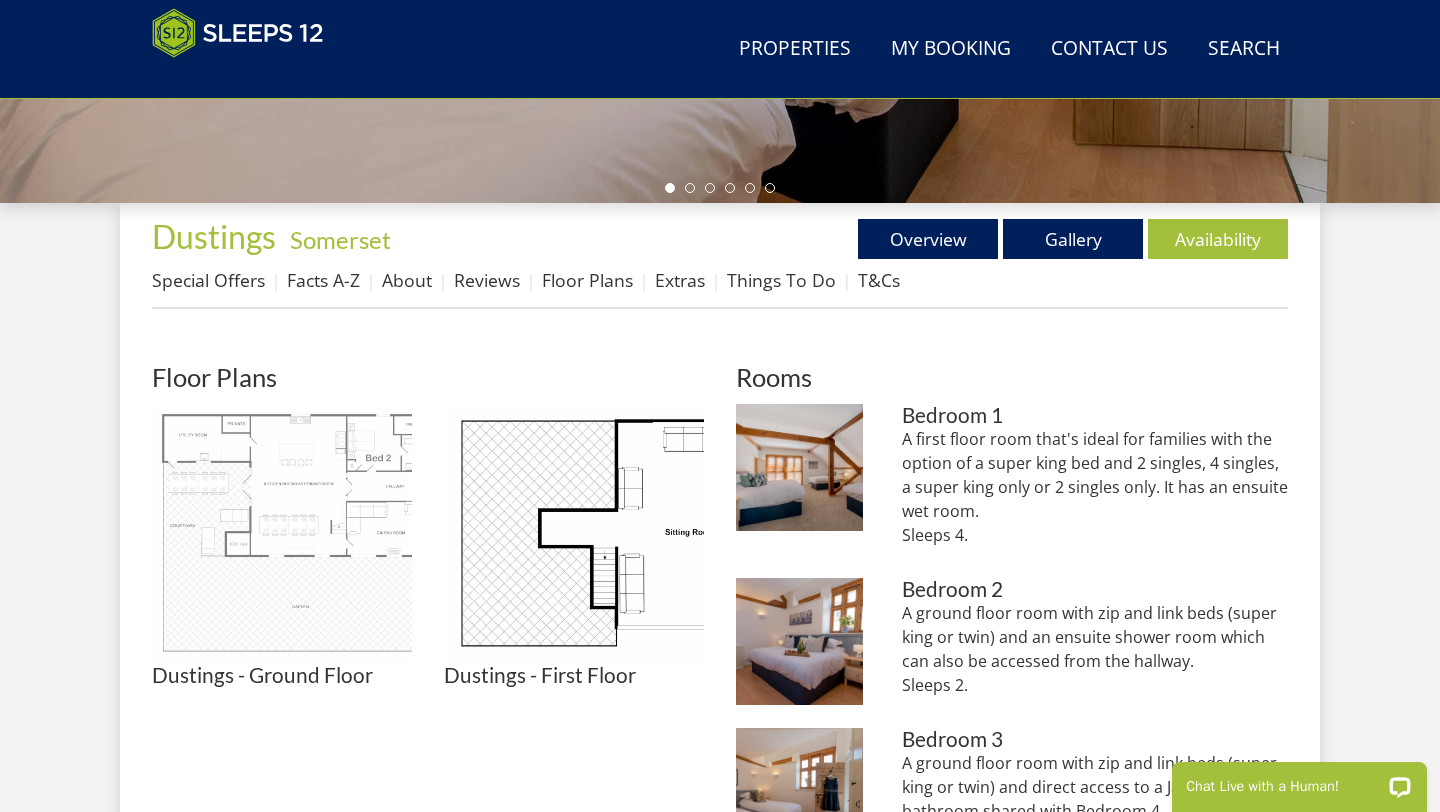 click at bounding box center [282, 534] 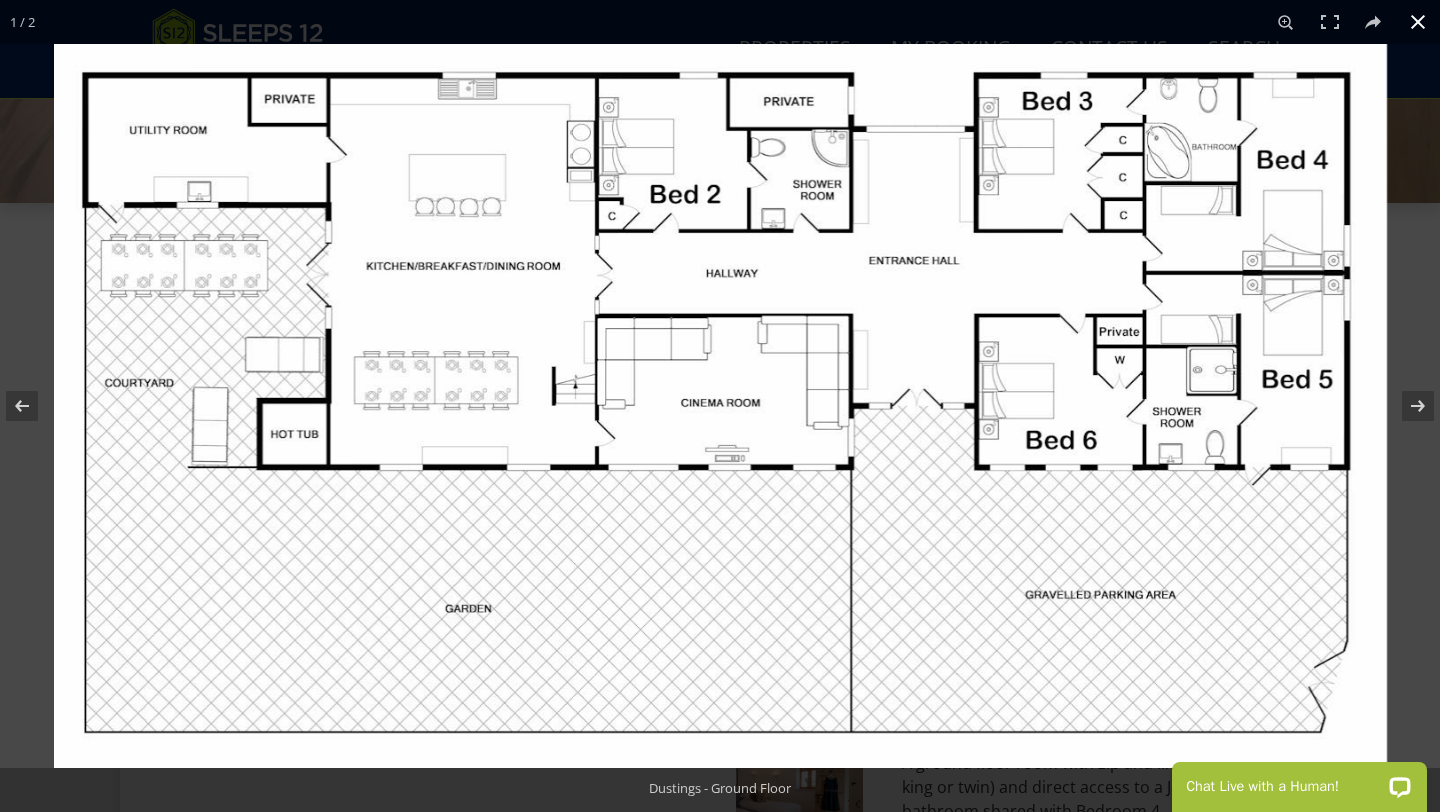 click at bounding box center [1418, 22] 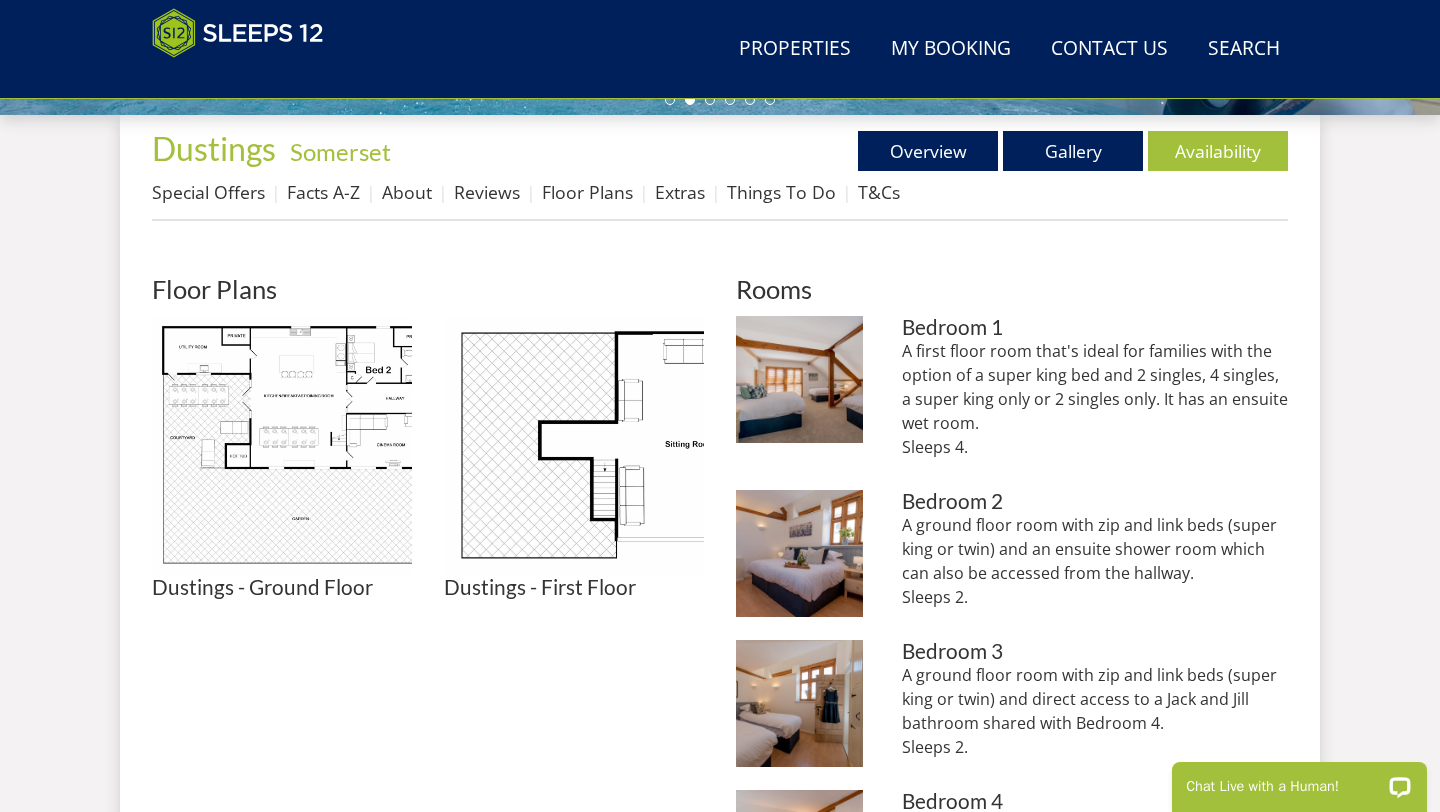 scroll, scrollTop: 0, scrollLeft: 0, axis: both 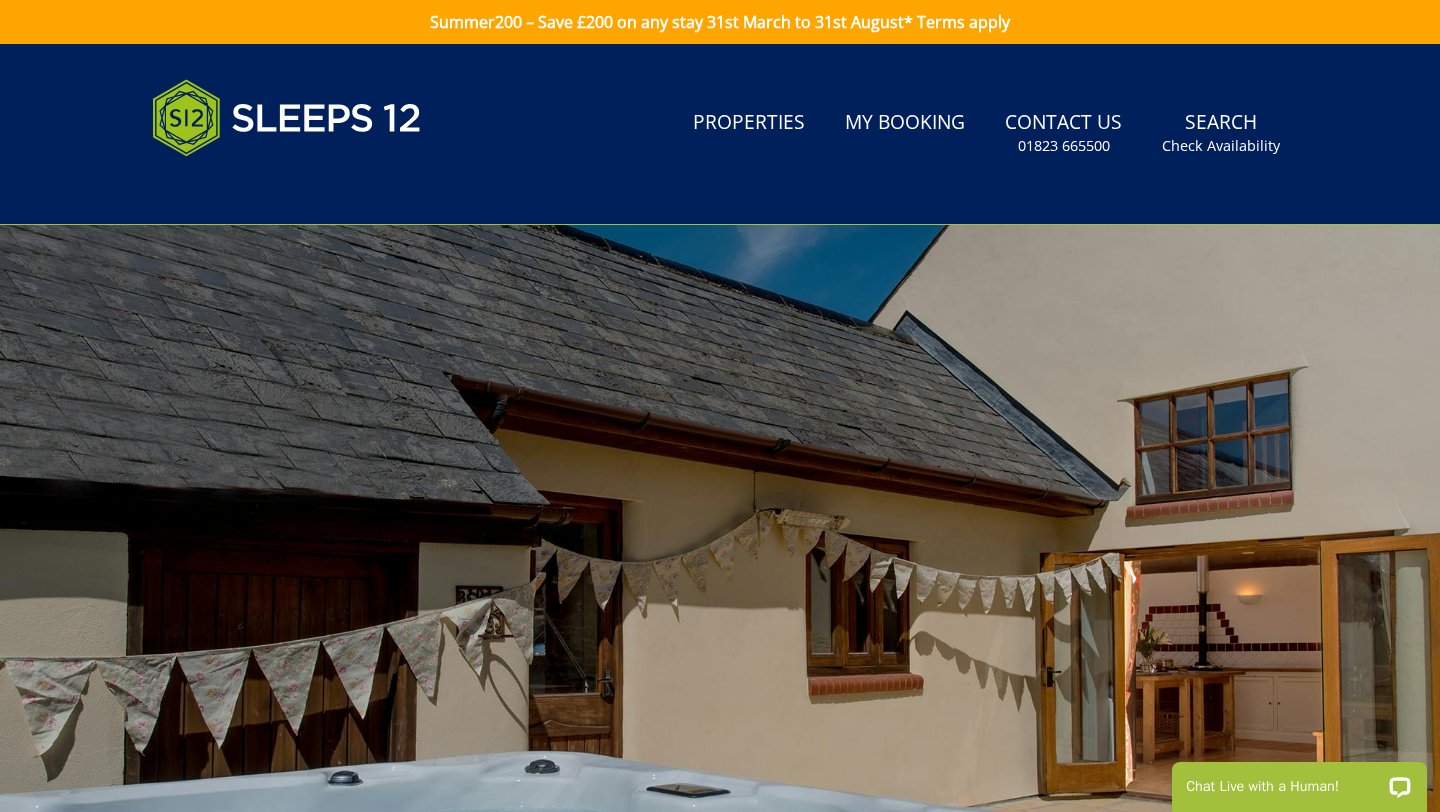 click at bounding box center (720, 575) 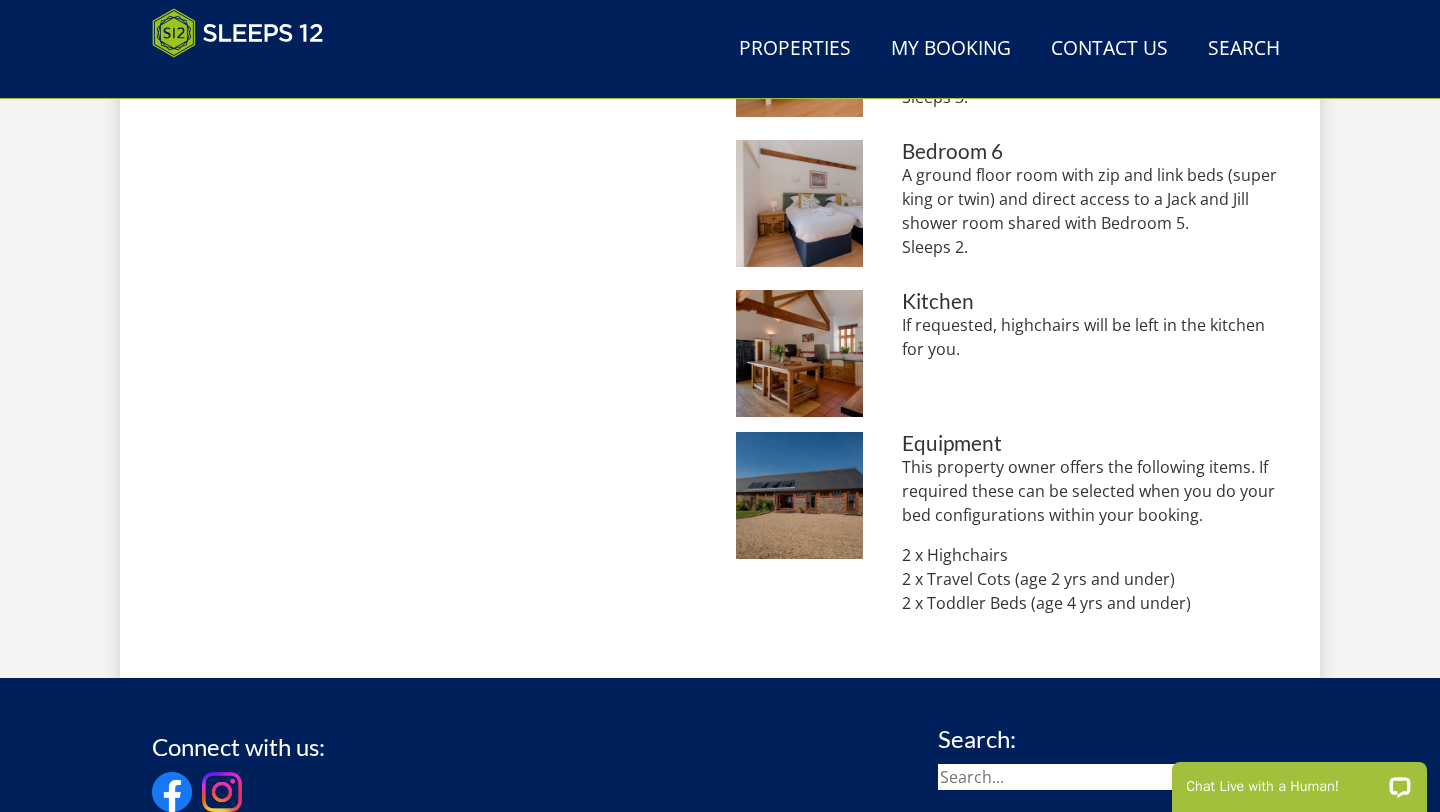 scroll, scrollTop: 1995, scrollLeft: 0, axis: vertical 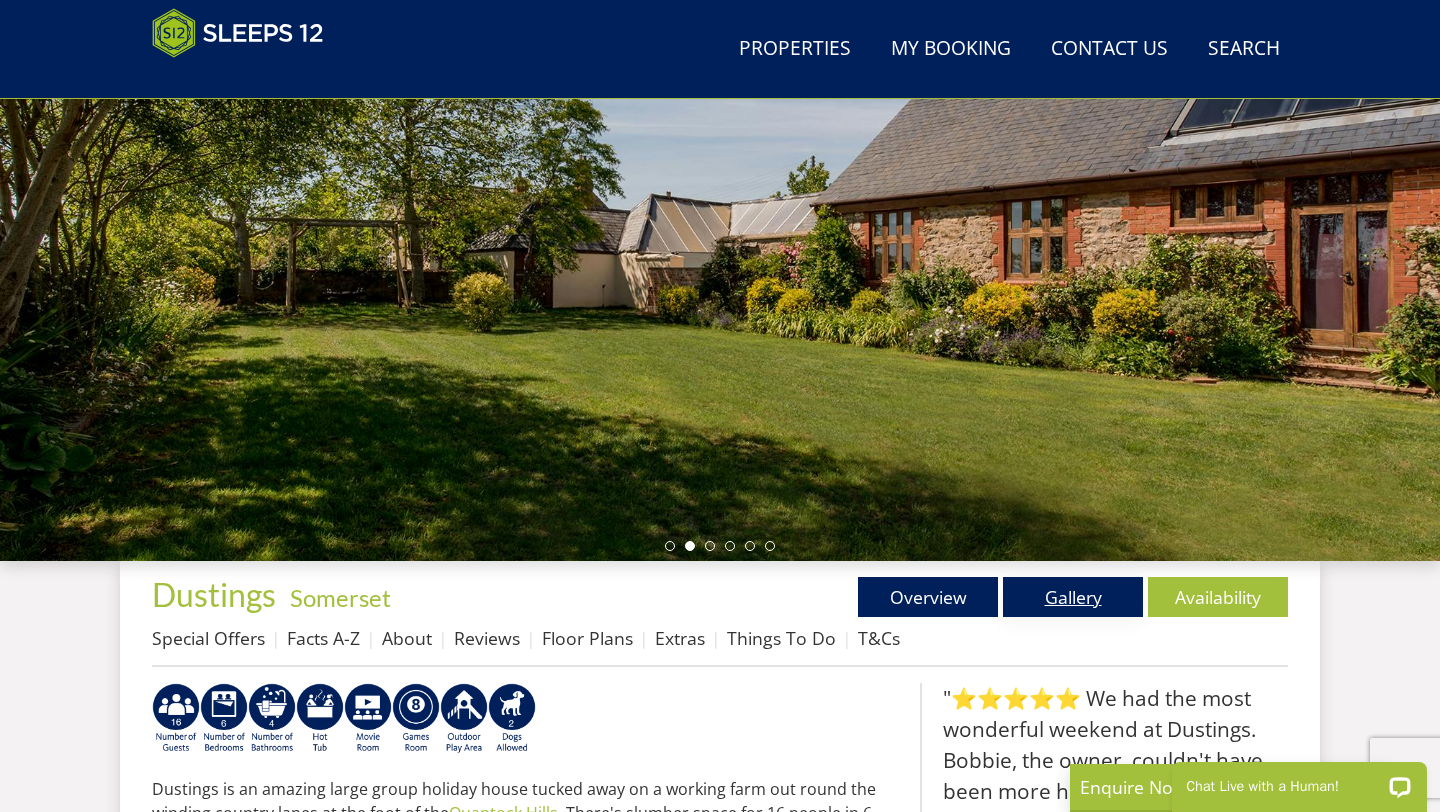 click on "Gallery" at bounding box center [1073, 597] 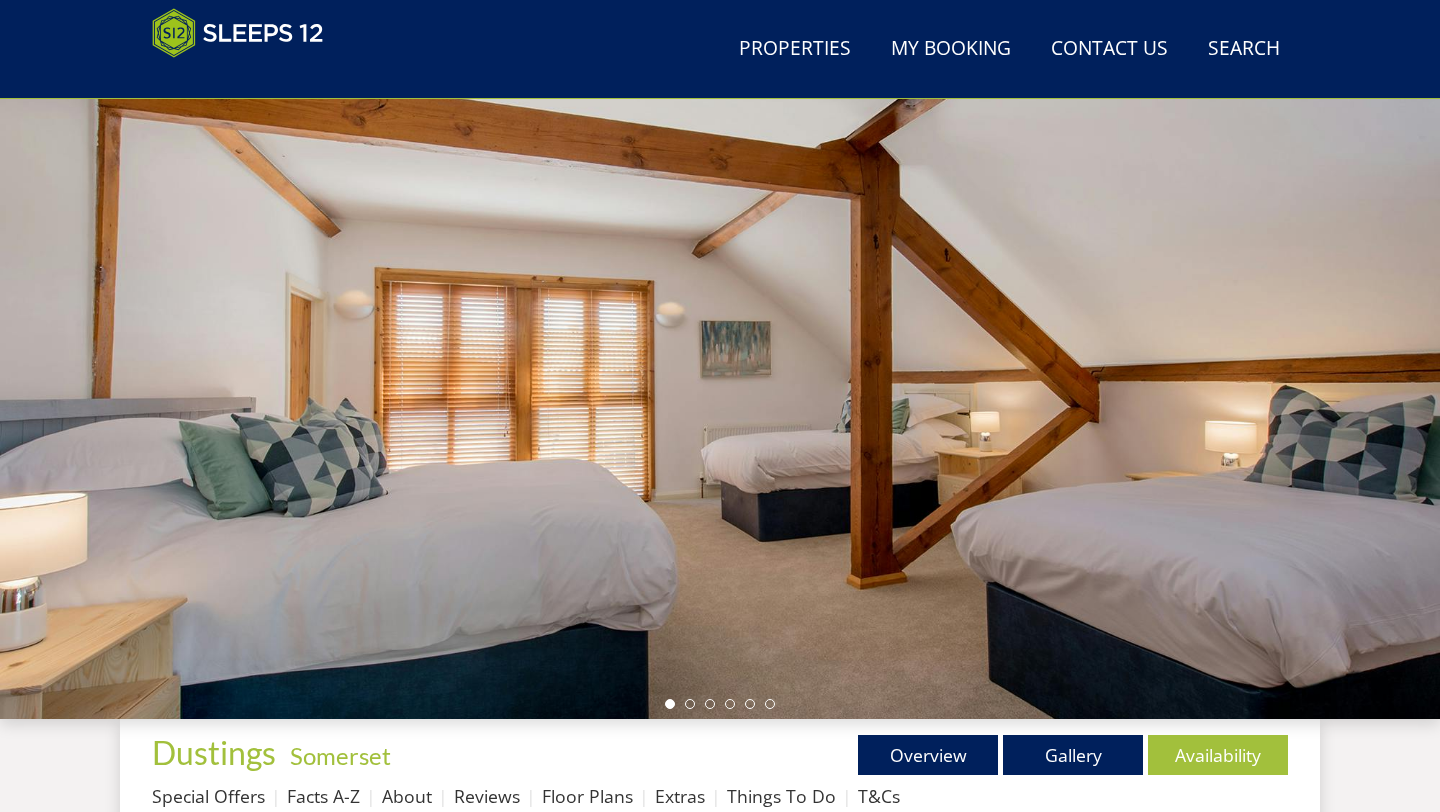 scroll, scrollTop: 304, scrollLeft: 0, axis: vertical 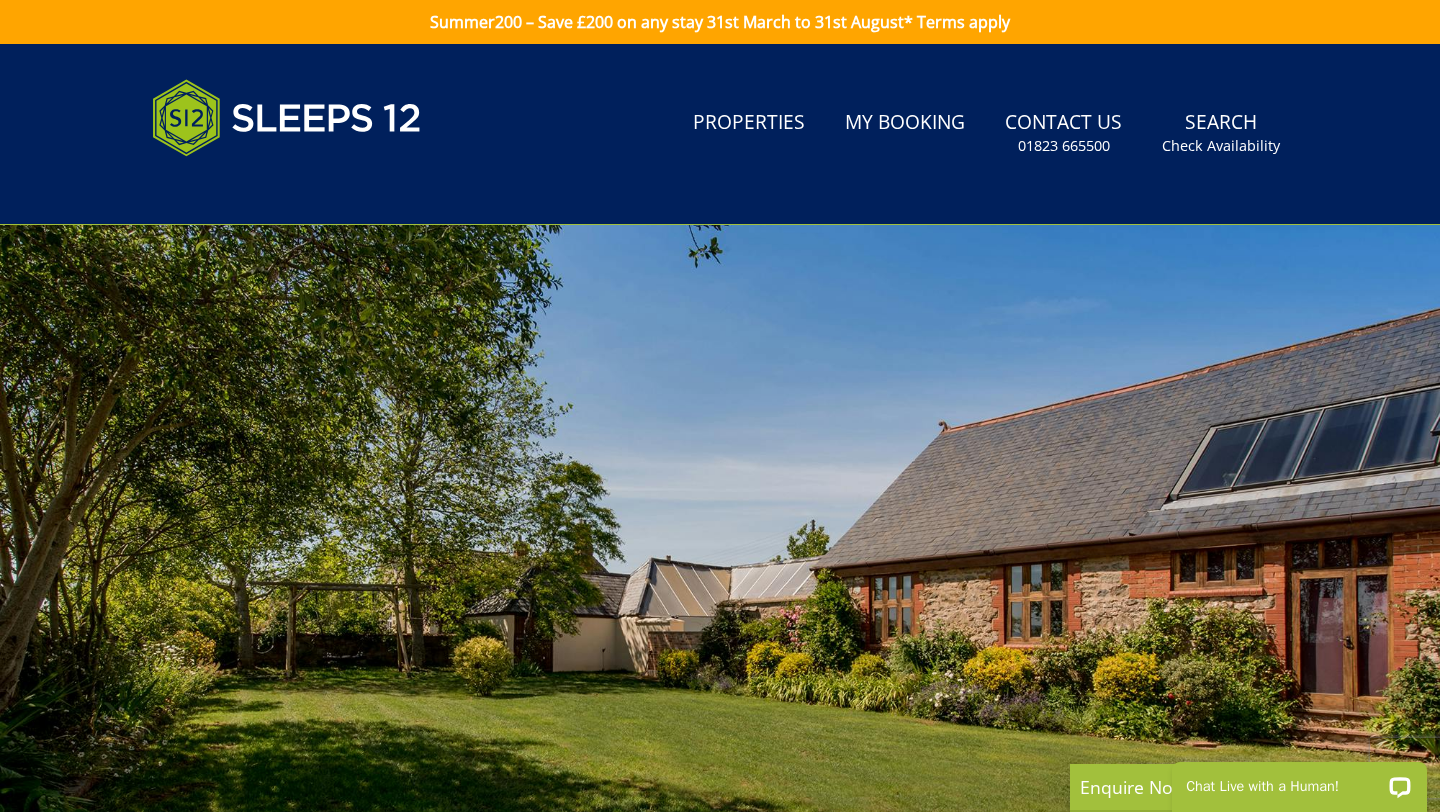 select on "16" 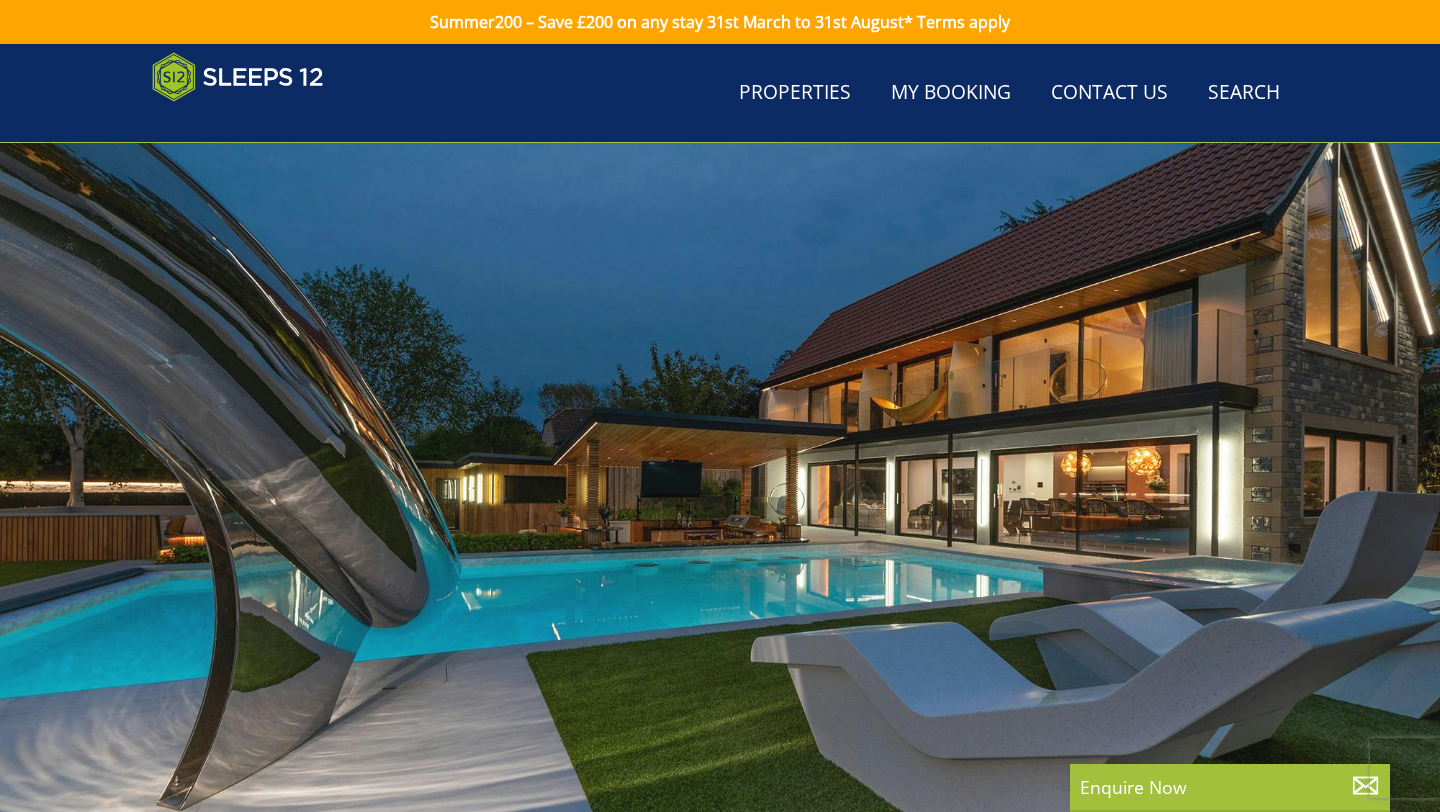 scroll, scrollTop: 3369, scrollLeft: 0, axis: vertical 